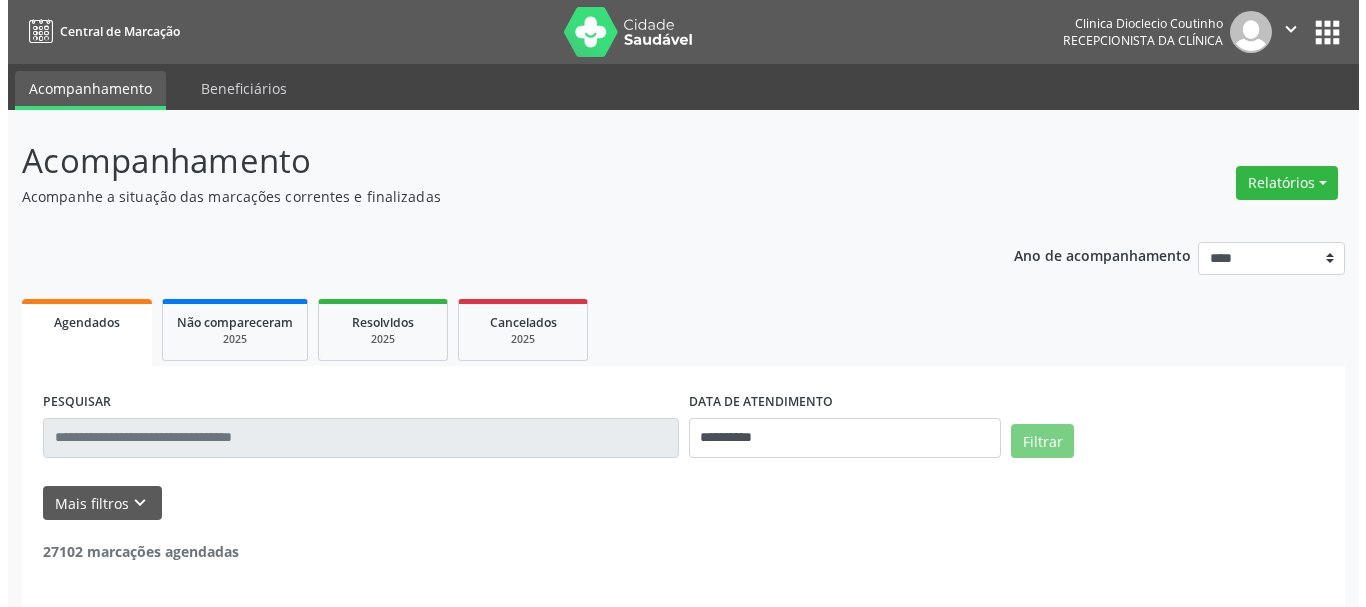 scroll, scrollTop: 0, scrollLeft: 0, axis: both 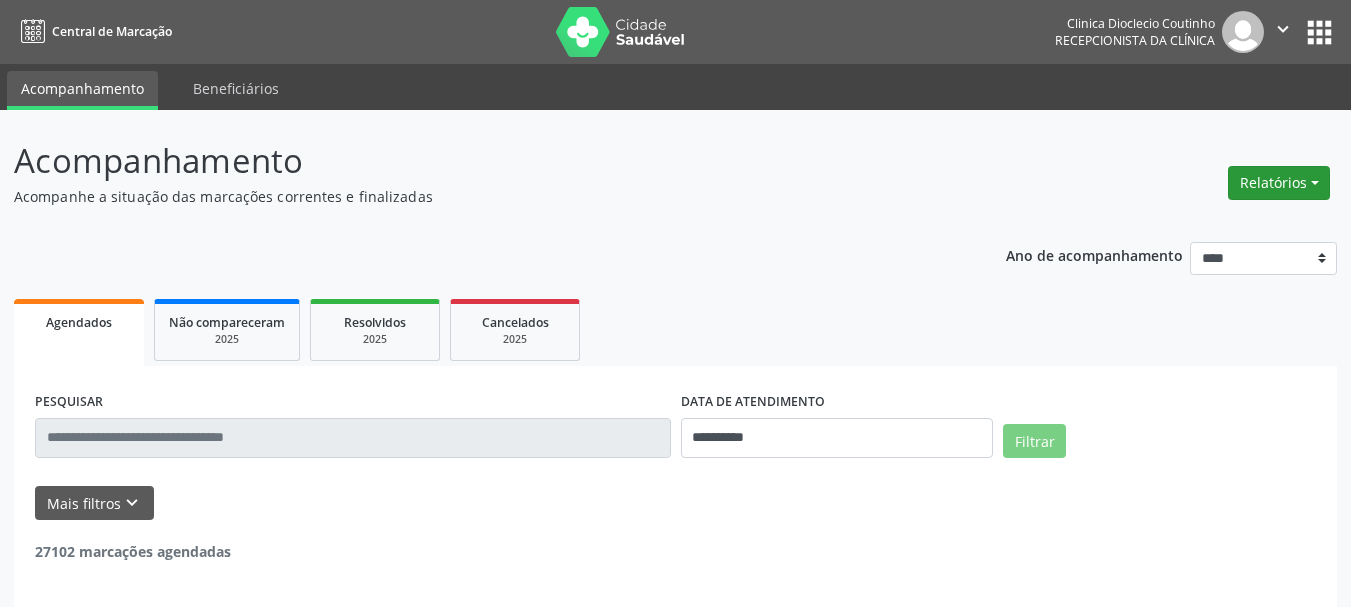 click on "Relatórios" at bounding box center (1279, 183) 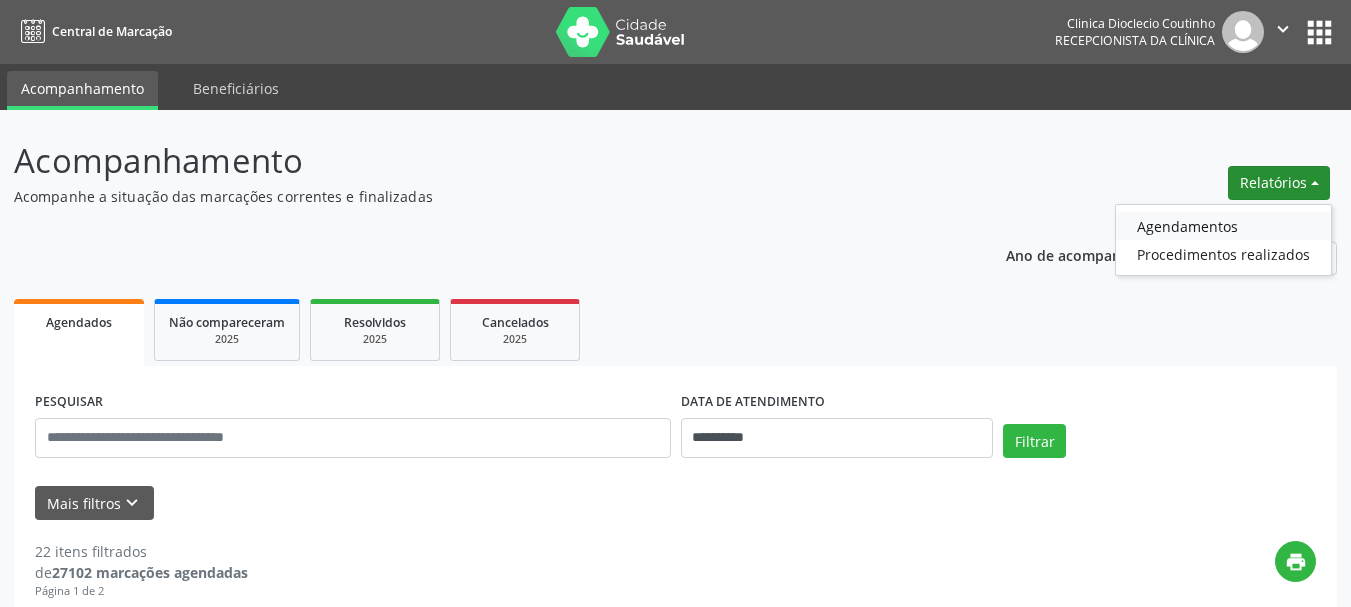 click on "Agendamentos" at bounding box center [1223, 226] 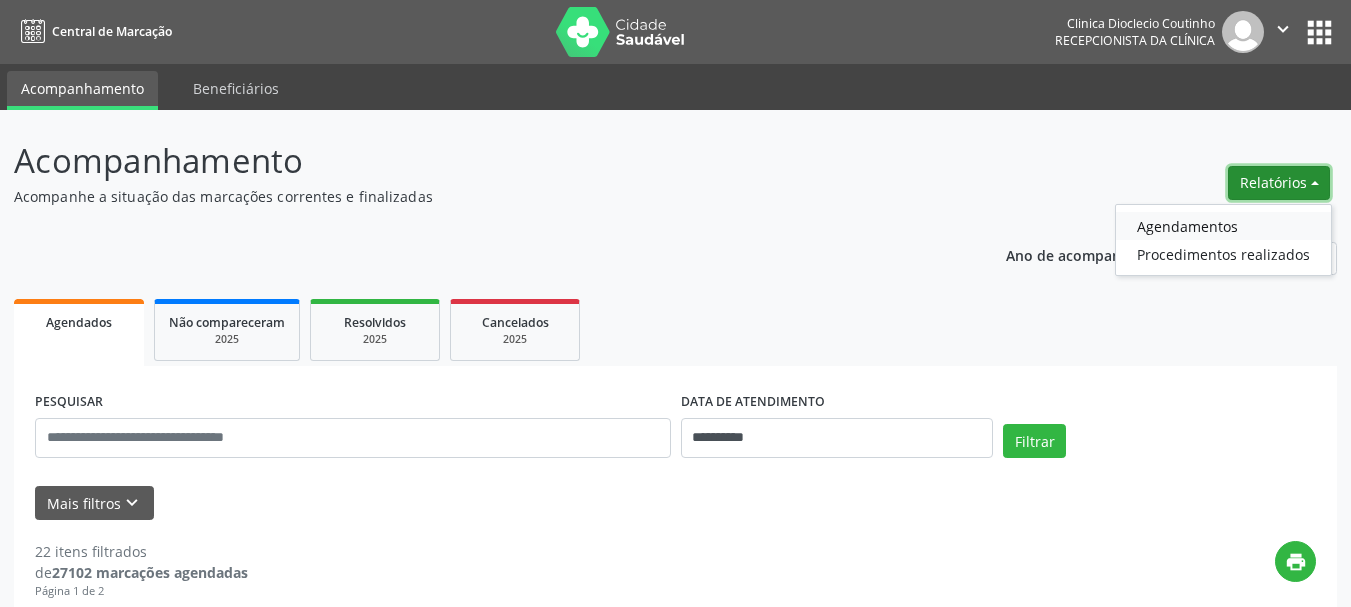 select on "*" 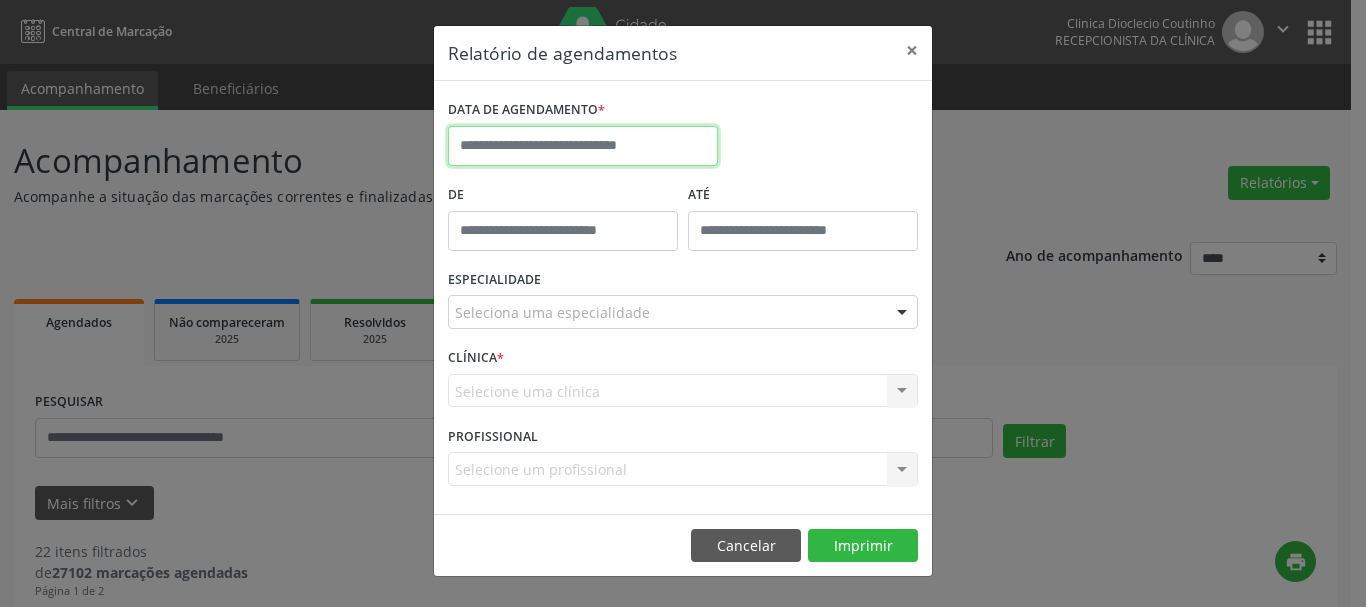 click at bounding box center [583, 146] 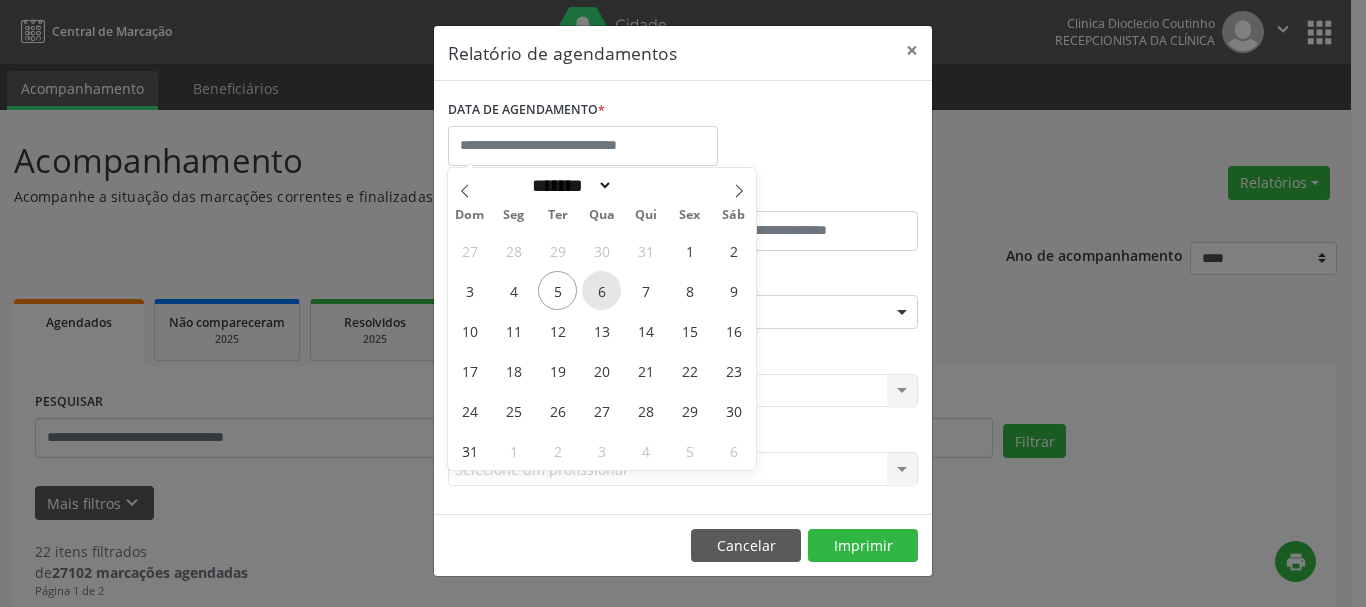 click on "6" at bounding box center (601, 290) 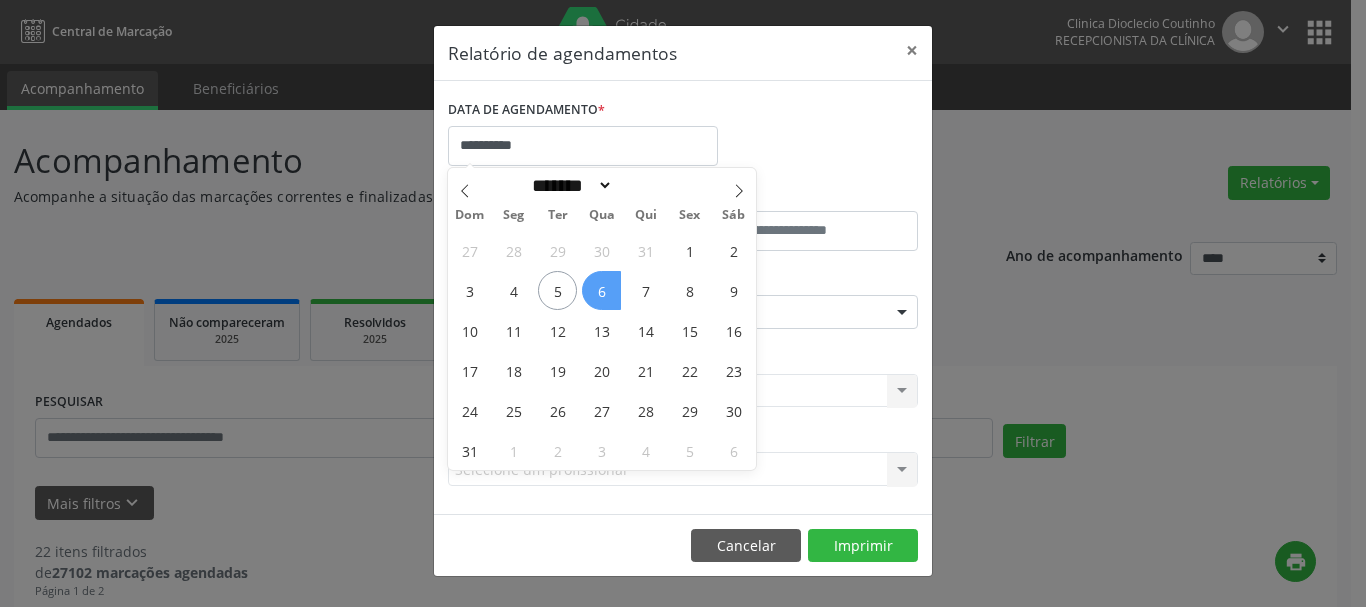 click on "6" at bounding box center (601, 290) 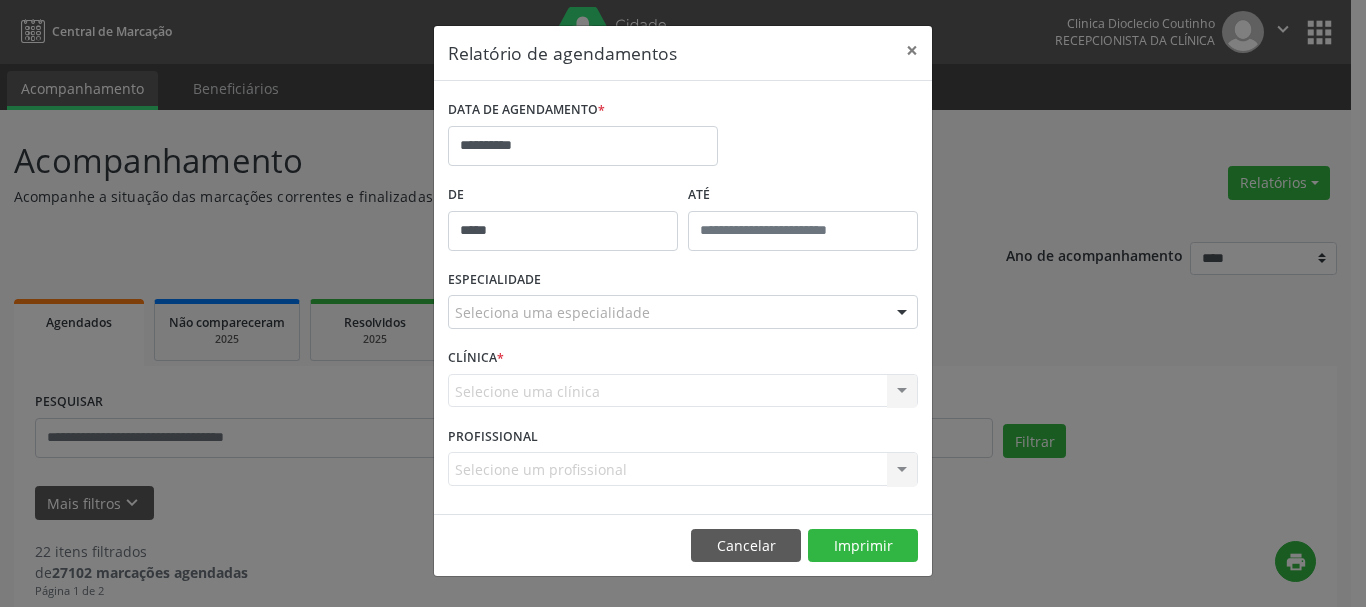click on "*****" at bounding box center (563, 231) 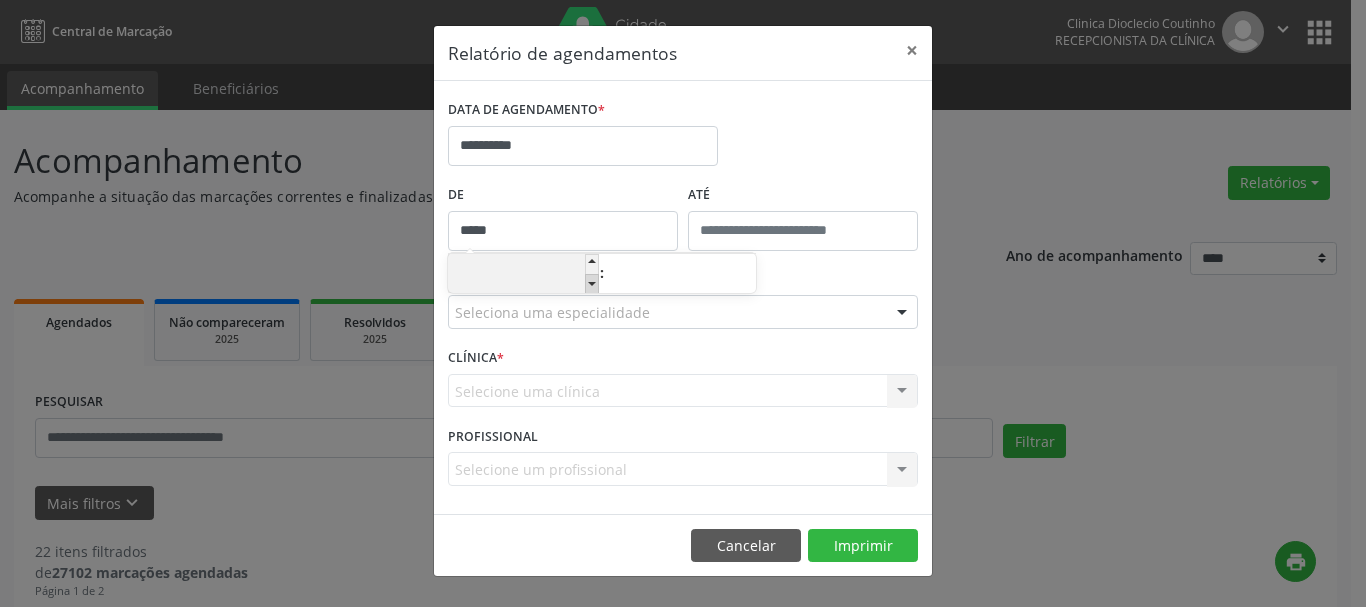 click at bounding box center [592, 284] 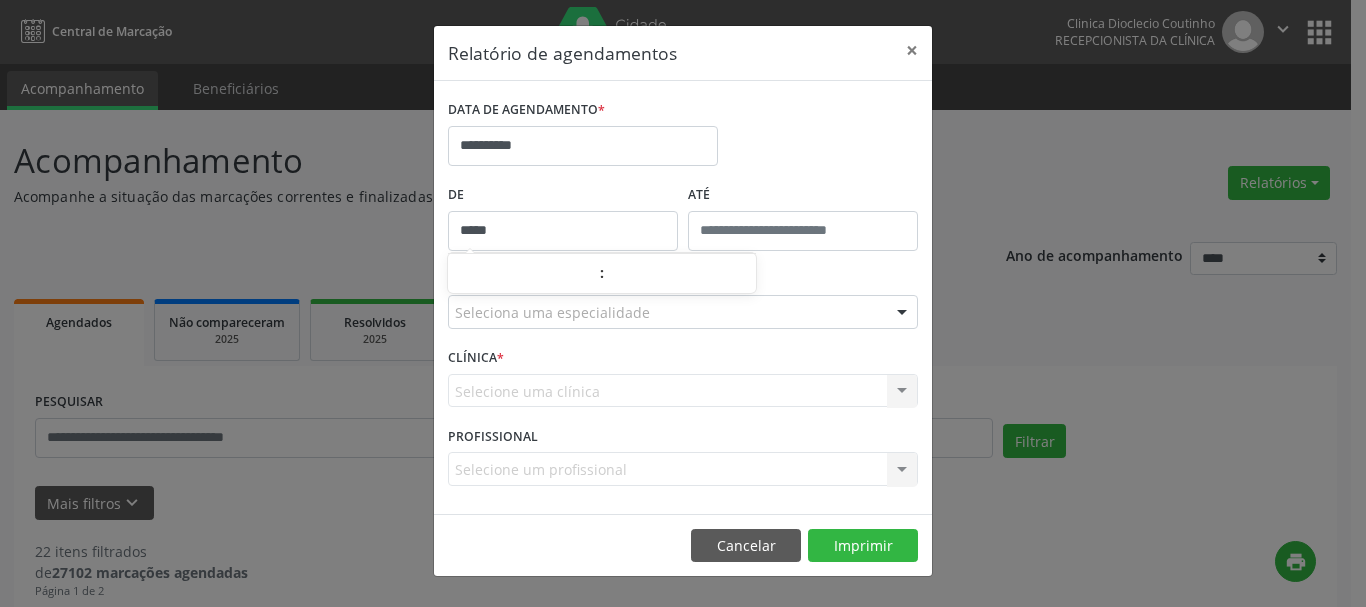 type on "*****" 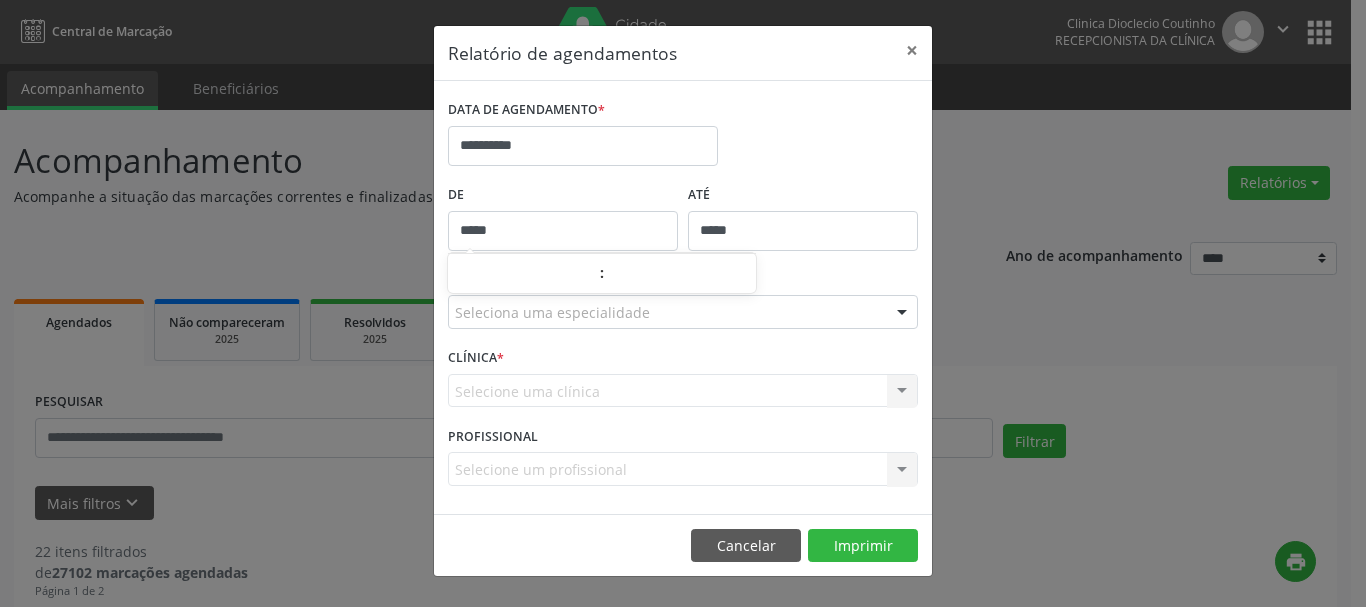 click on "*****" at bounding box center (803, 231) 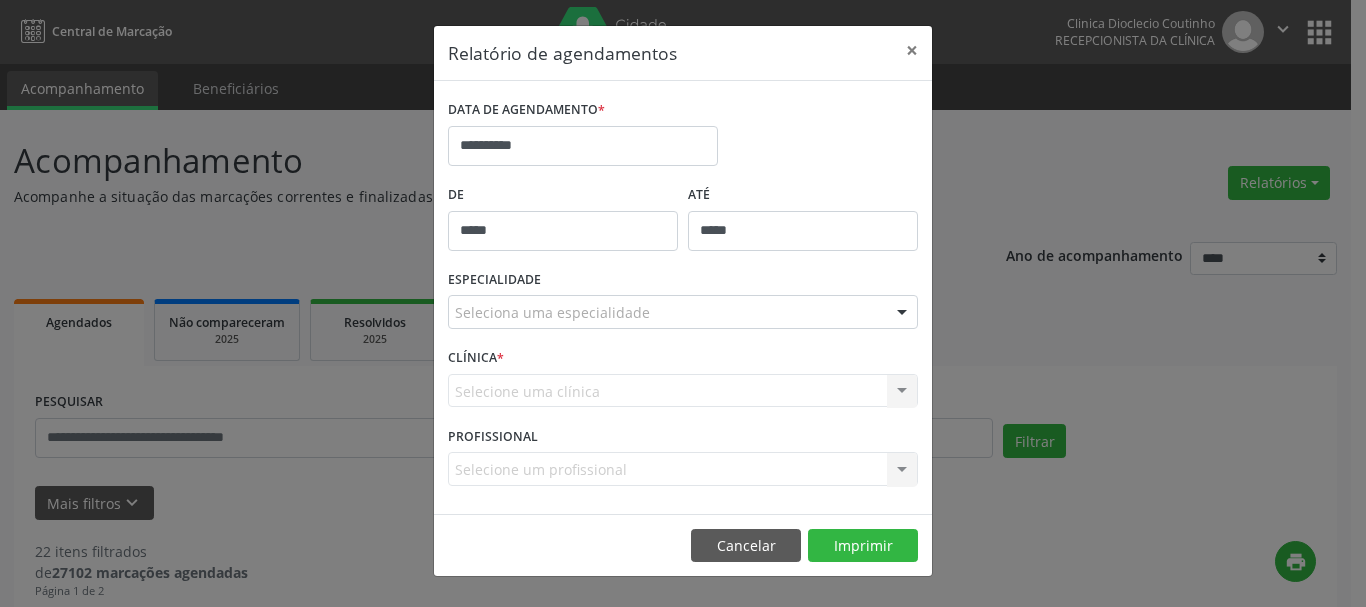 drag, startPoint x: 617, startPoint y: 329, endPoint x: 604, endPoint y: 325, distance: 13.601471 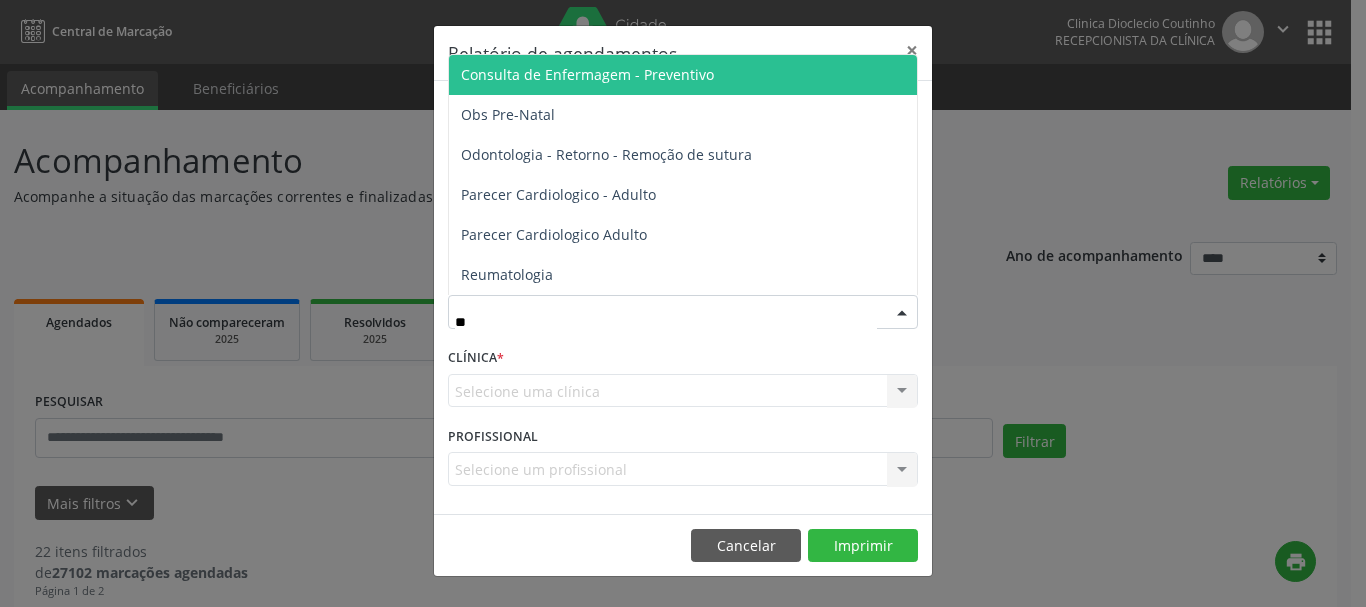 type on "***" 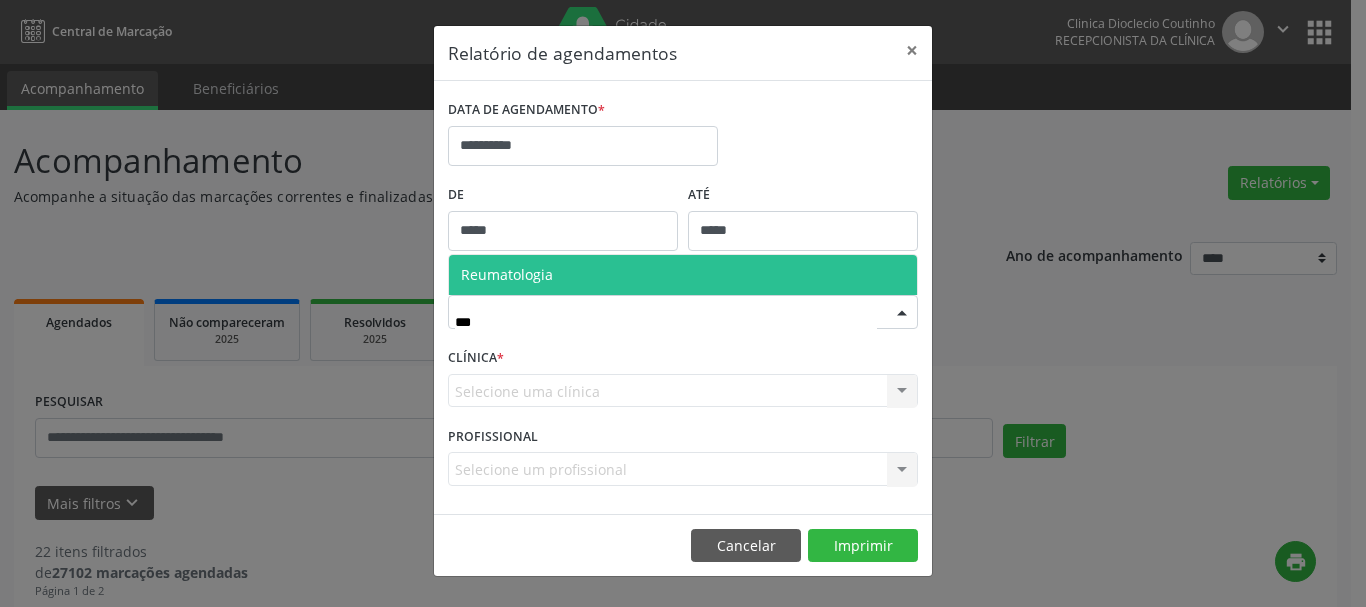 click on "Reumatologia" at bounding box center [683, 275] 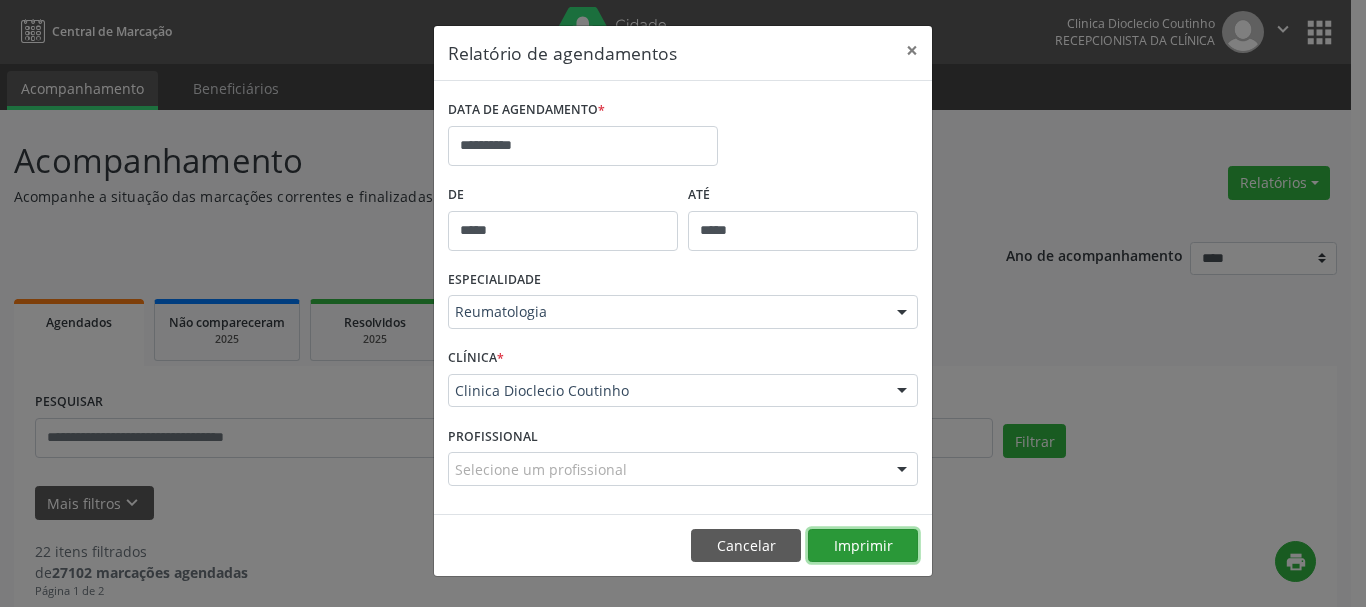click on "Imprimir" at bounding box center [863, 546] 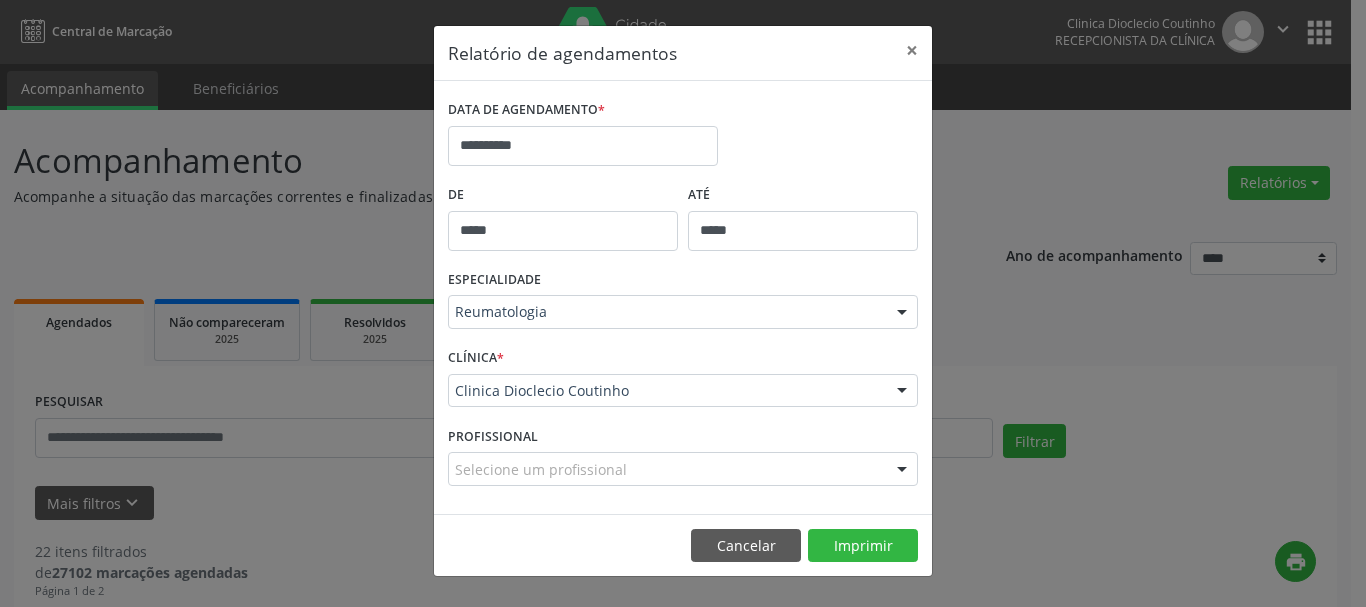 click on "*****" at bounding box center (803, 231) 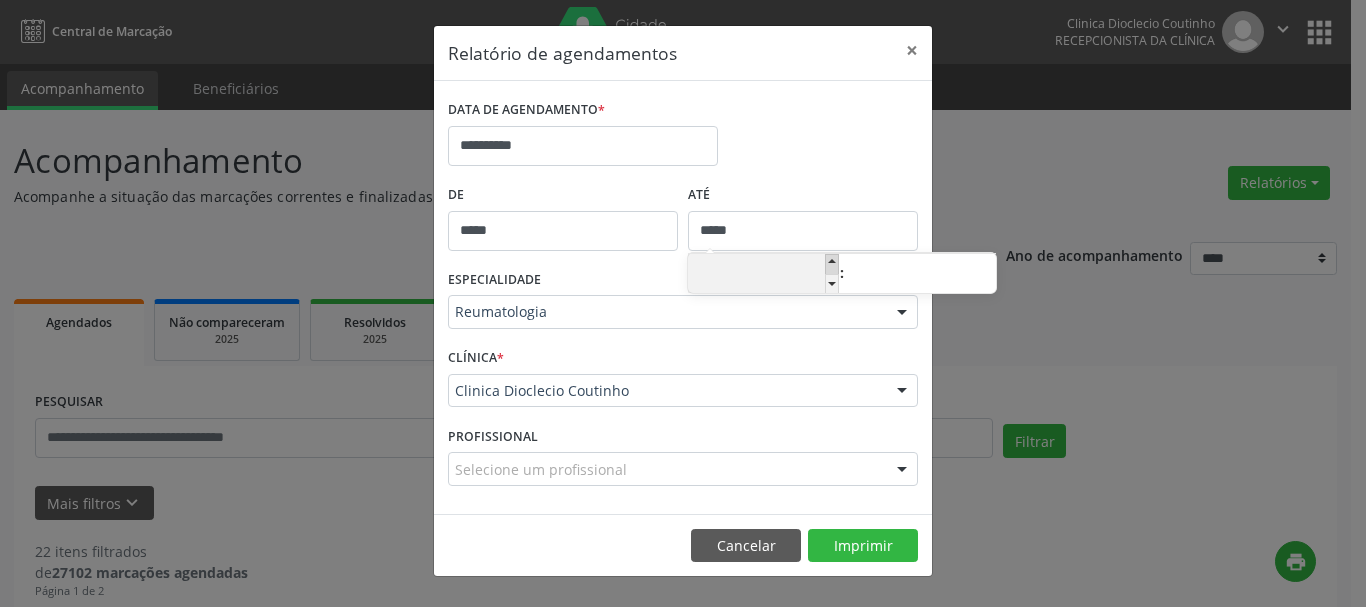 click at bounding box center [832, 264] 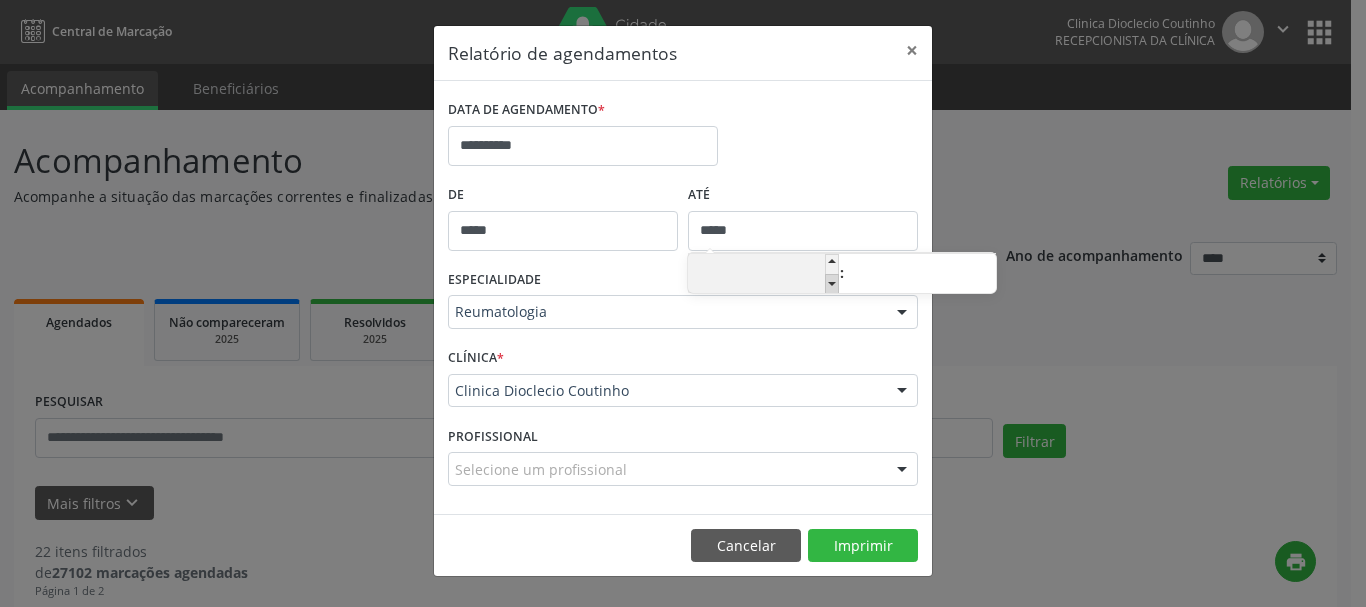 click at bounding box center (832, 284) 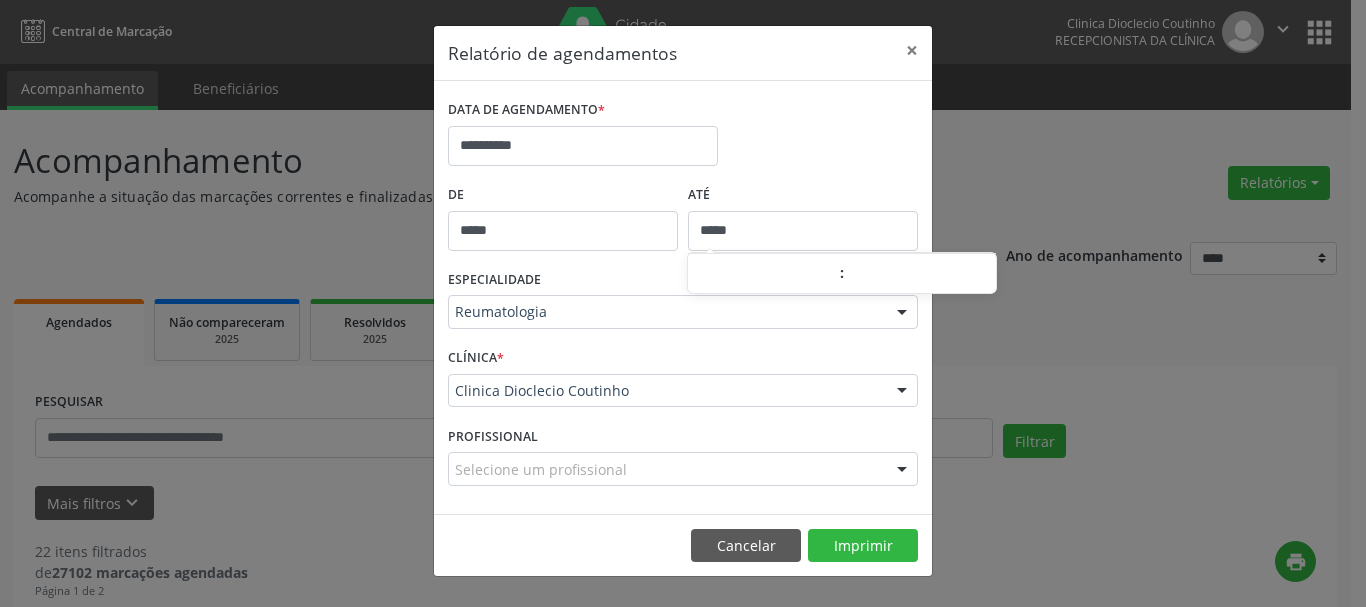 click on "** : **" at bounding box center (842, 273) 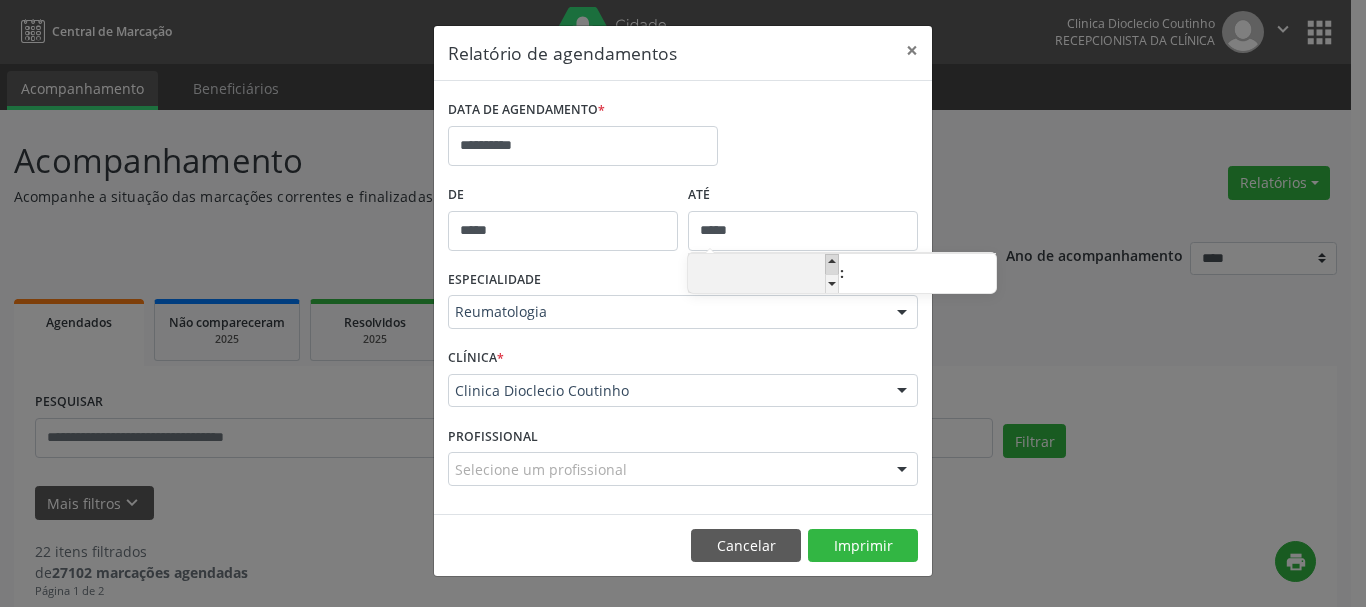 click at bounding box center [832, 264] 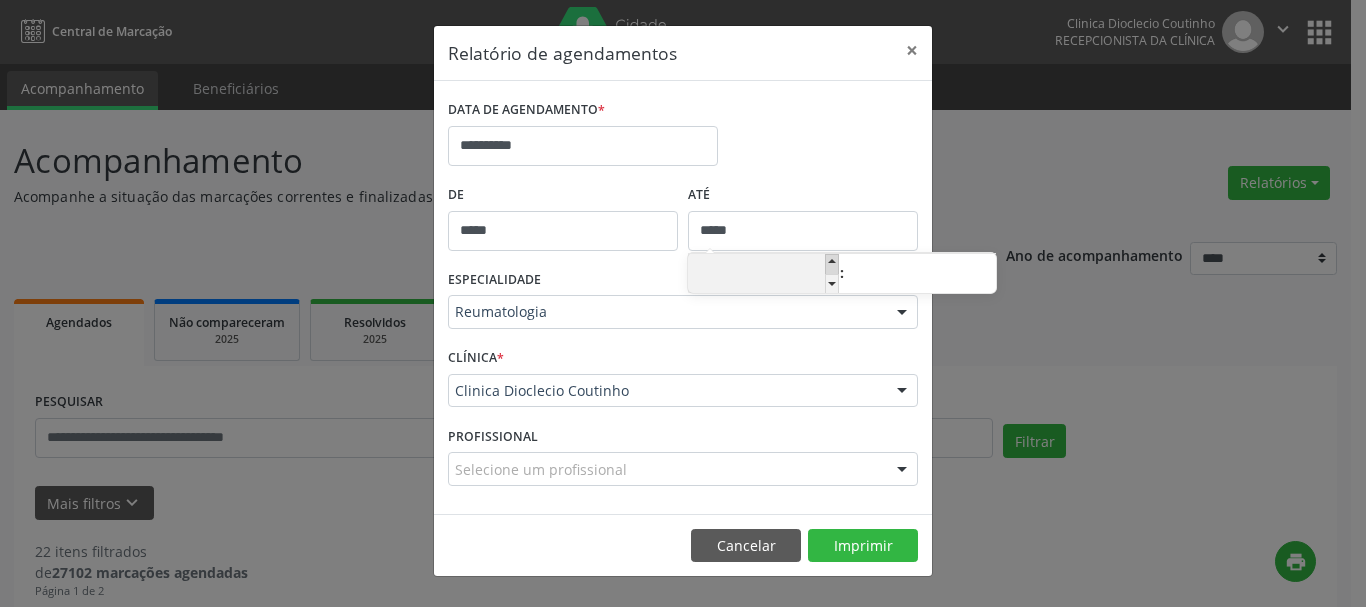 click at bounding box center [832, 264] 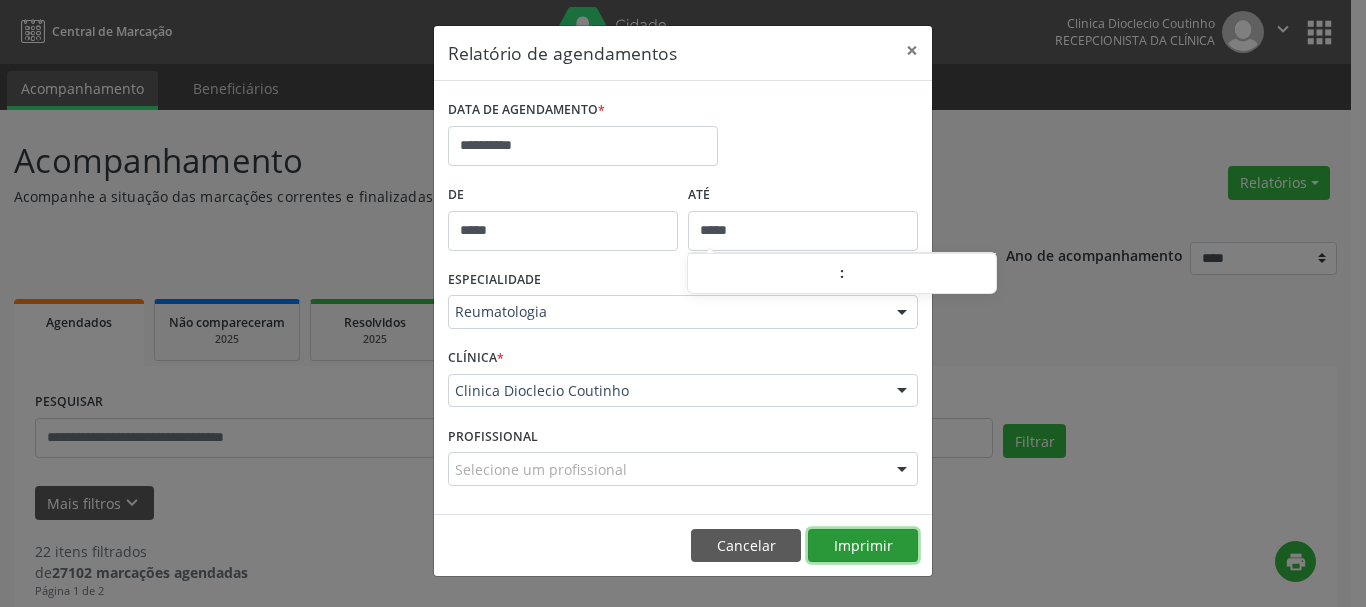 click on "Imprimir" at bounding box center [863, 546] 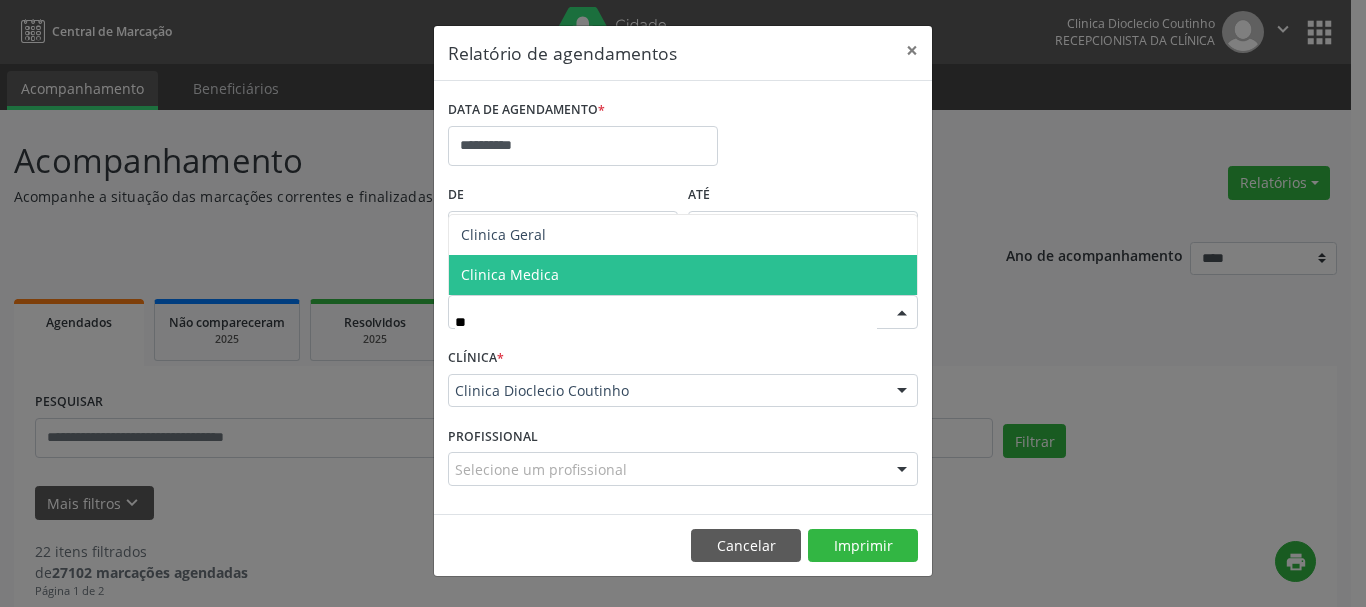 type on "***" 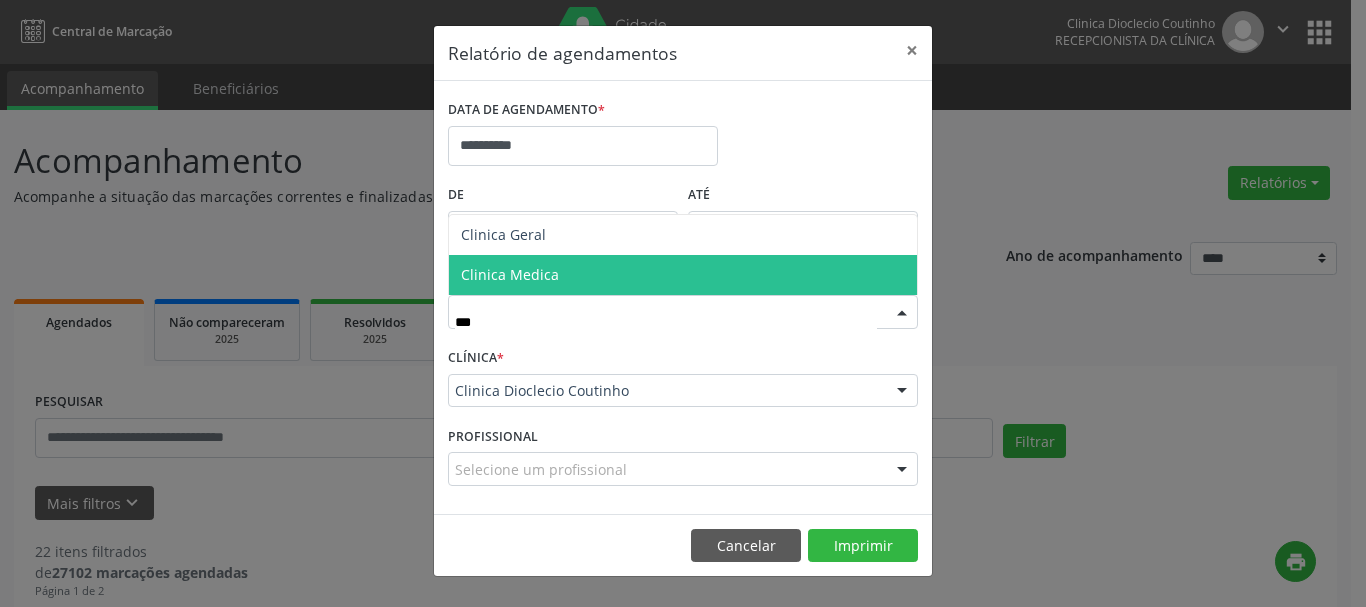 click on "Clinica Medica" at bounding box center [683, 275] 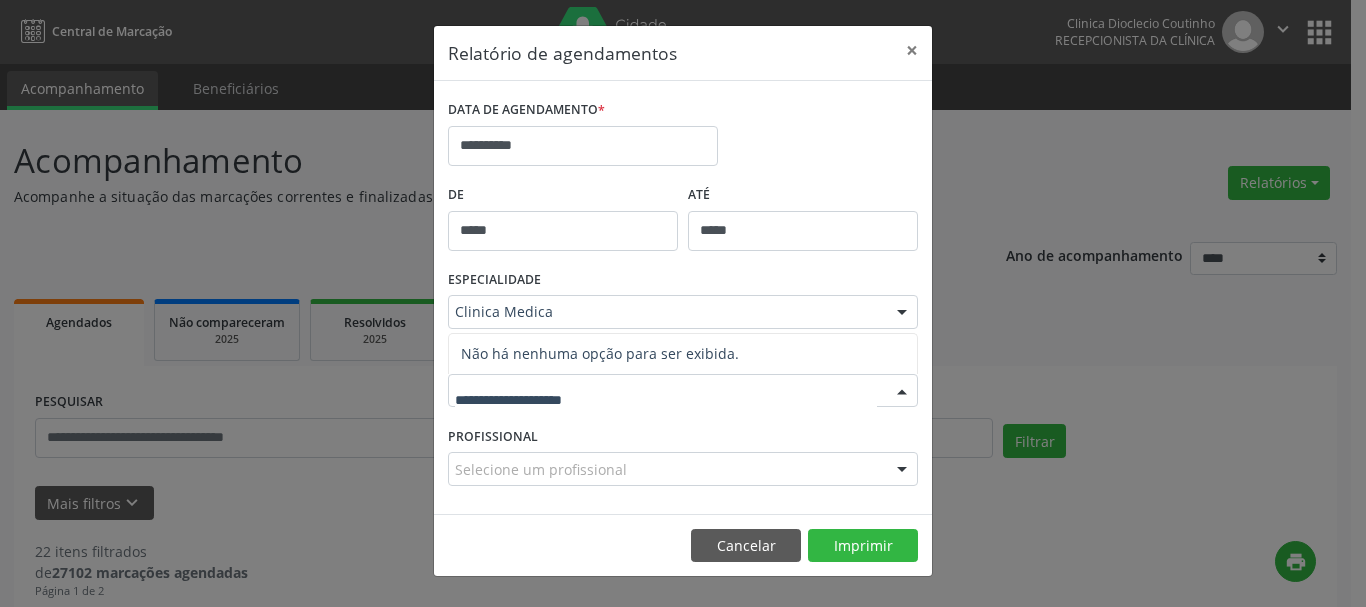 drag, startPoint x: 1179, startPoint y: 375, endPoint x: 1010, endPoint y: 350, distance: 170.83911 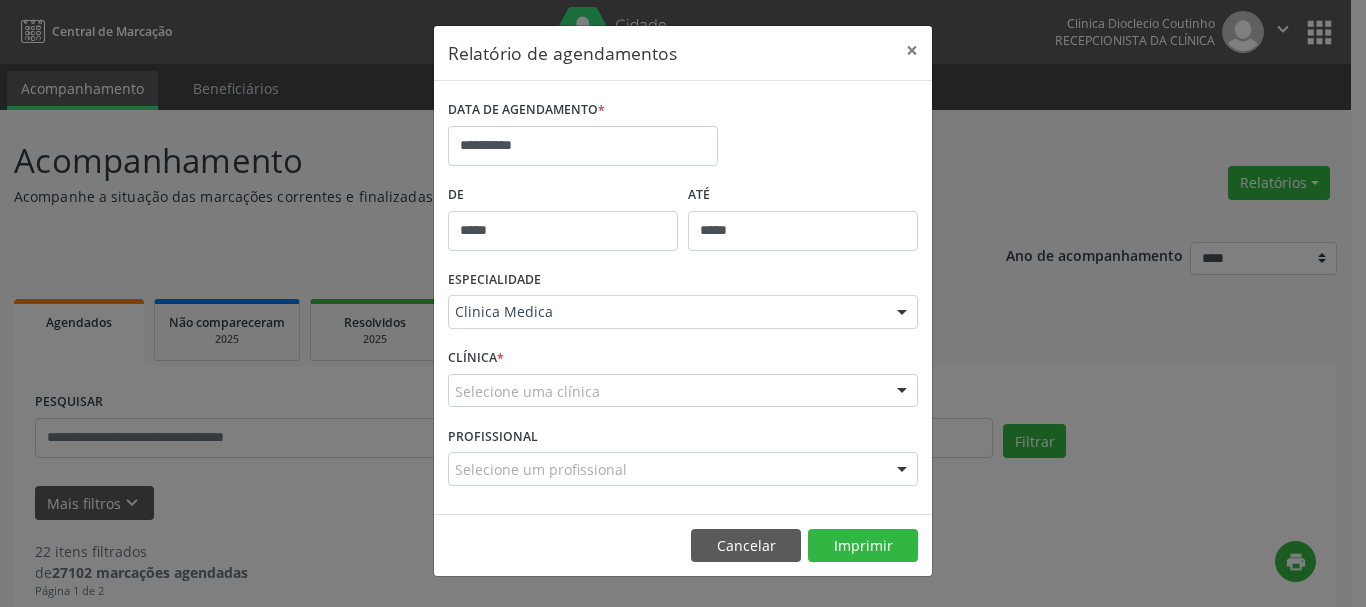 click on "**********" at bounding box center [683, 303] 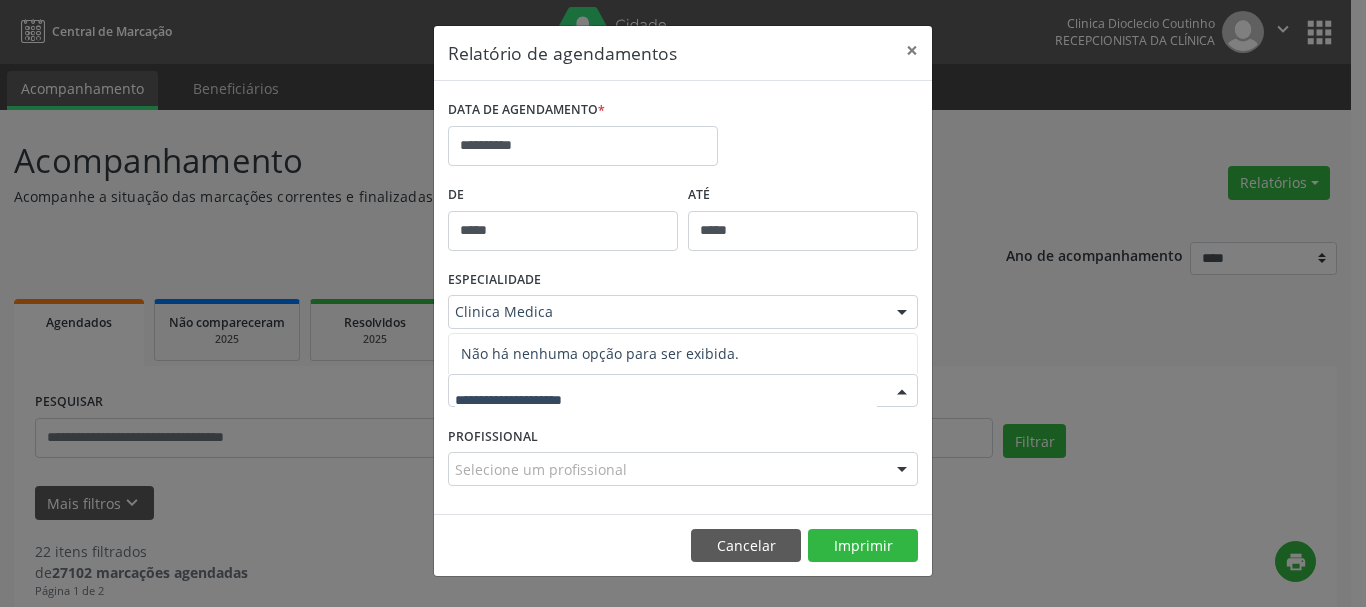 click on "**********" at bounding box center (683, 303) 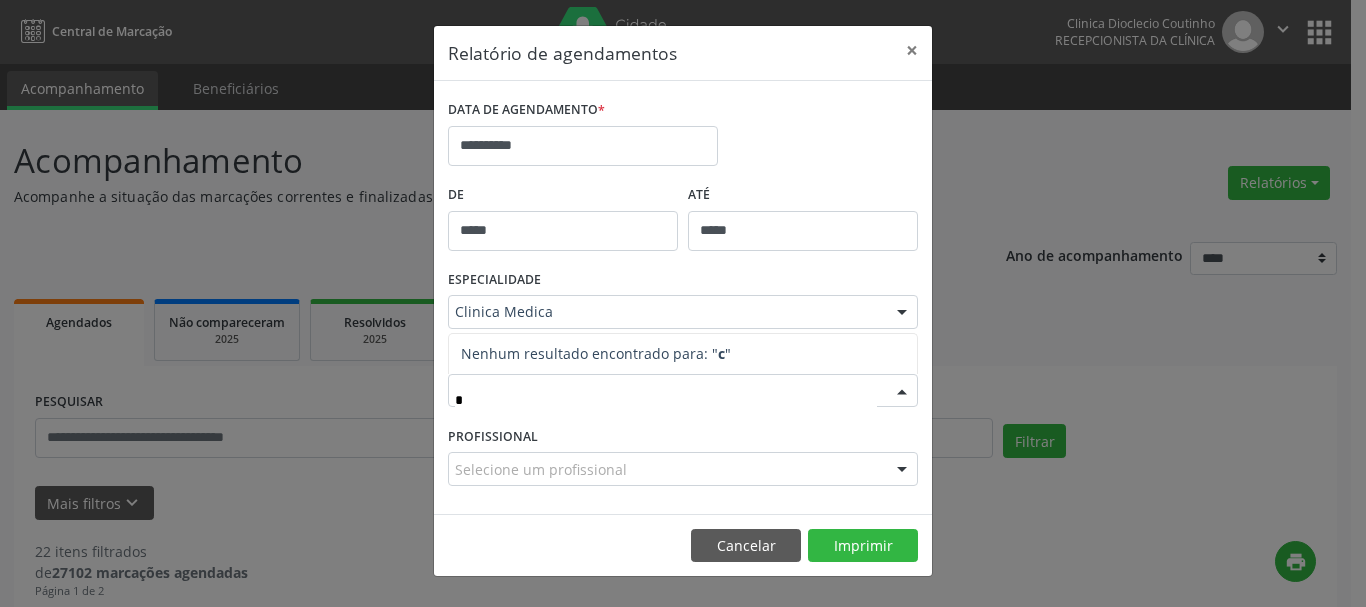 type on "**" 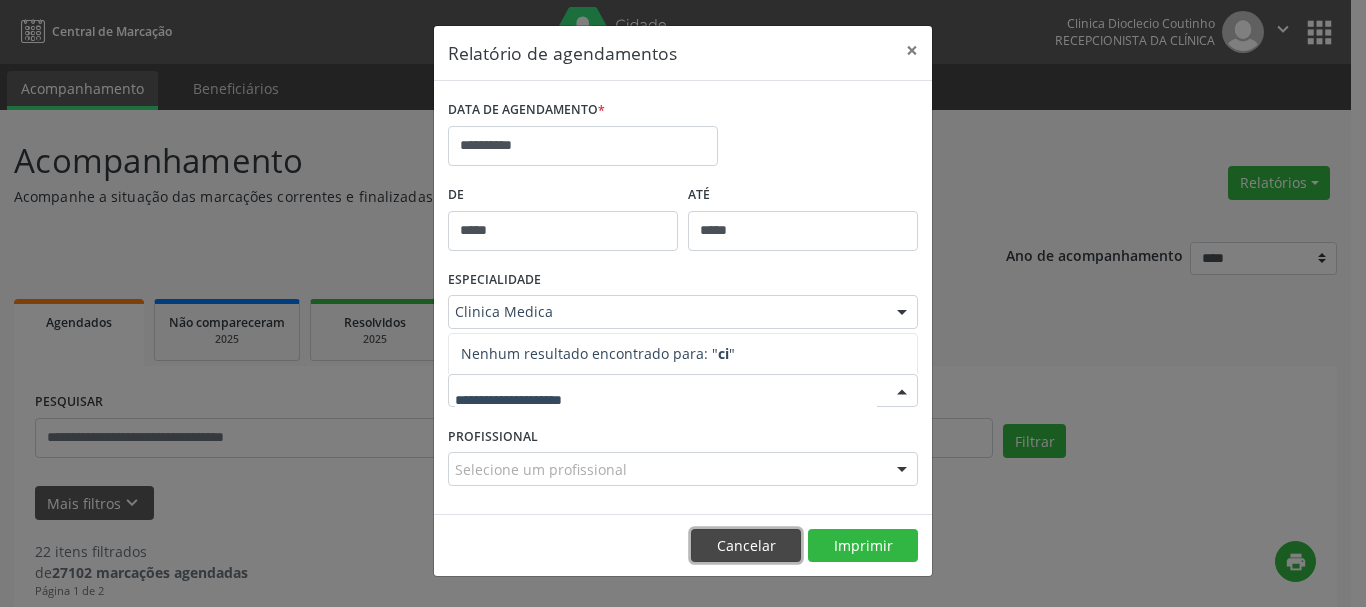 click on "Cancelar" at bounding box center [746, 546] 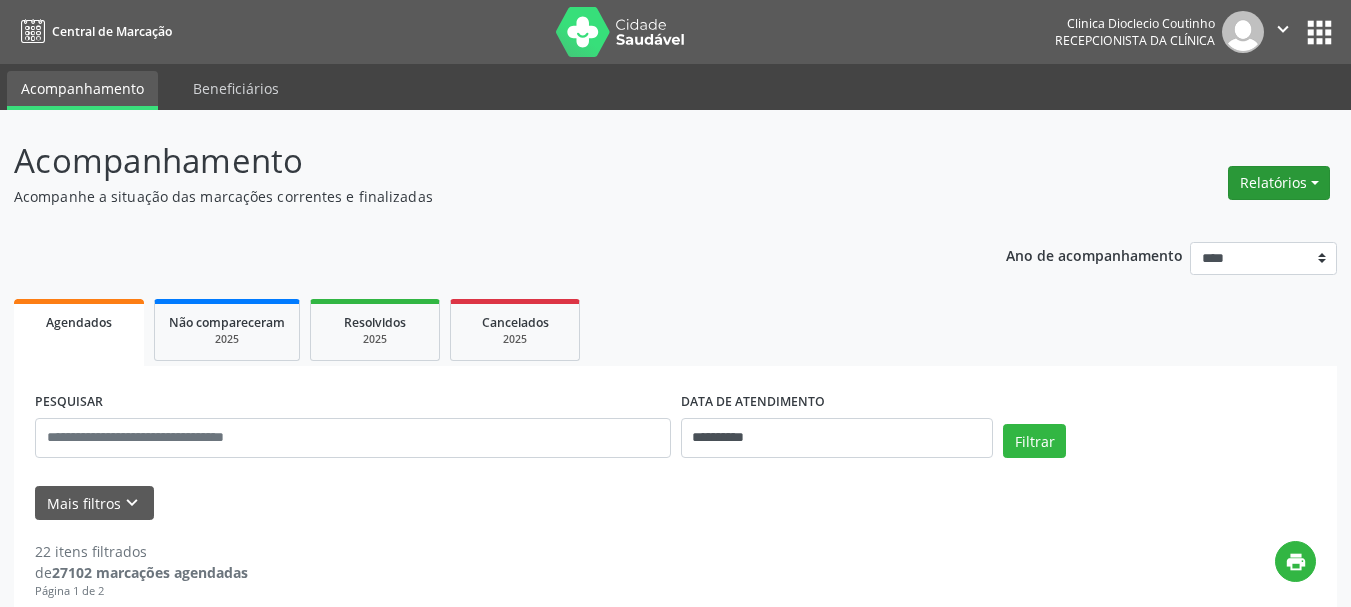 click on "Relatórios" at bounding box center (1279, 183) 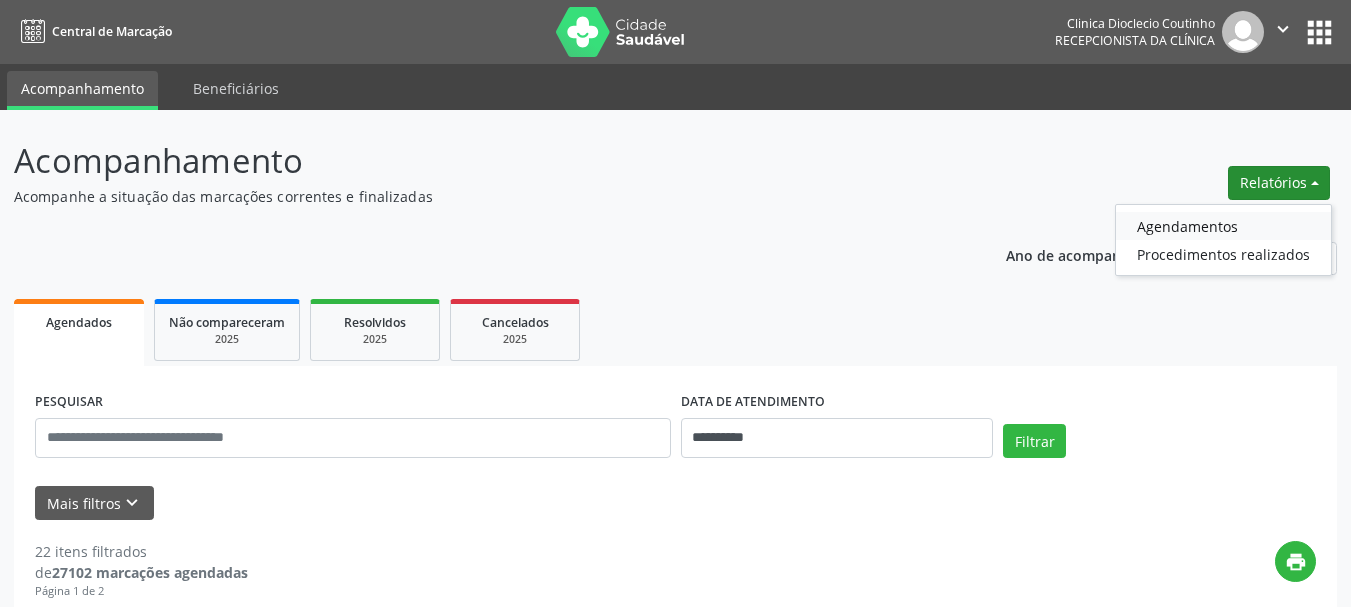 click on "Agendamentos" at bounding box center [1223, 226] 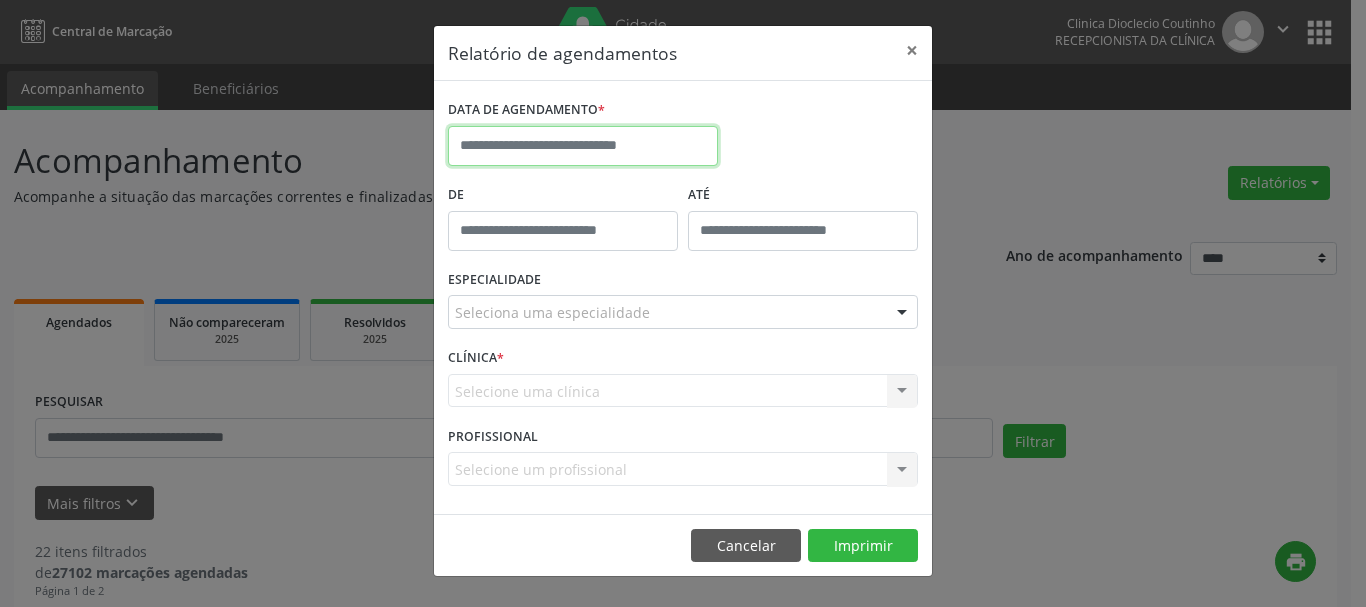 click at bounding box center [583, 146] 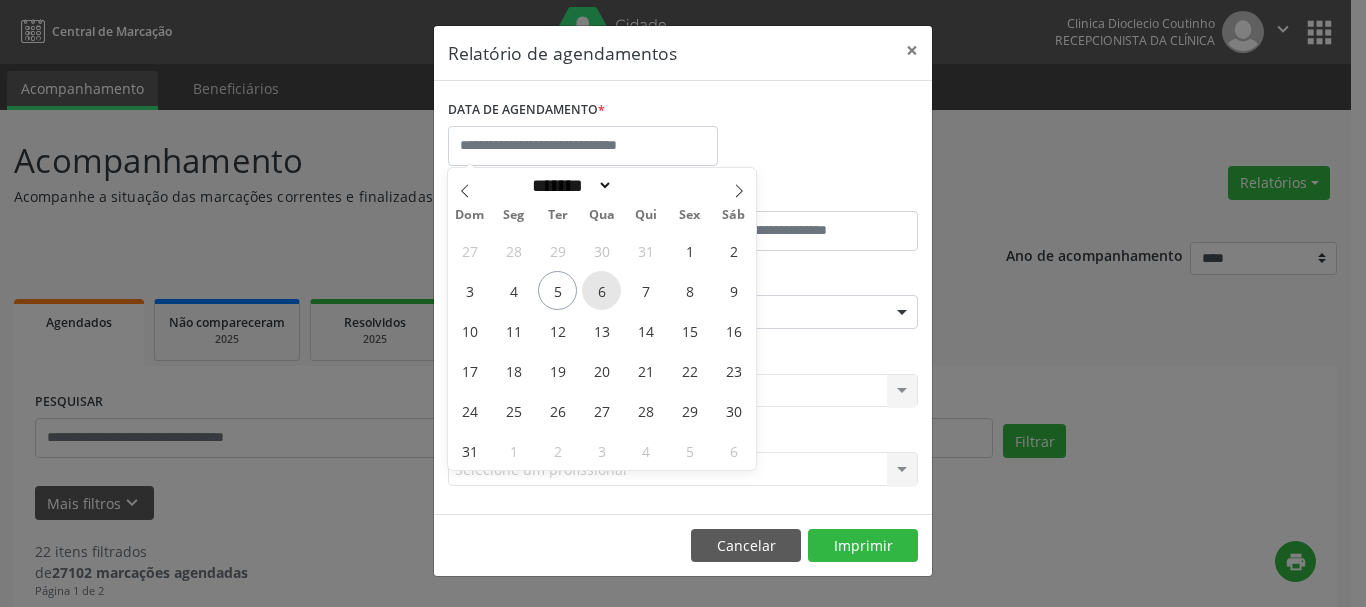 click on "6" at bounding box center [601, 290] 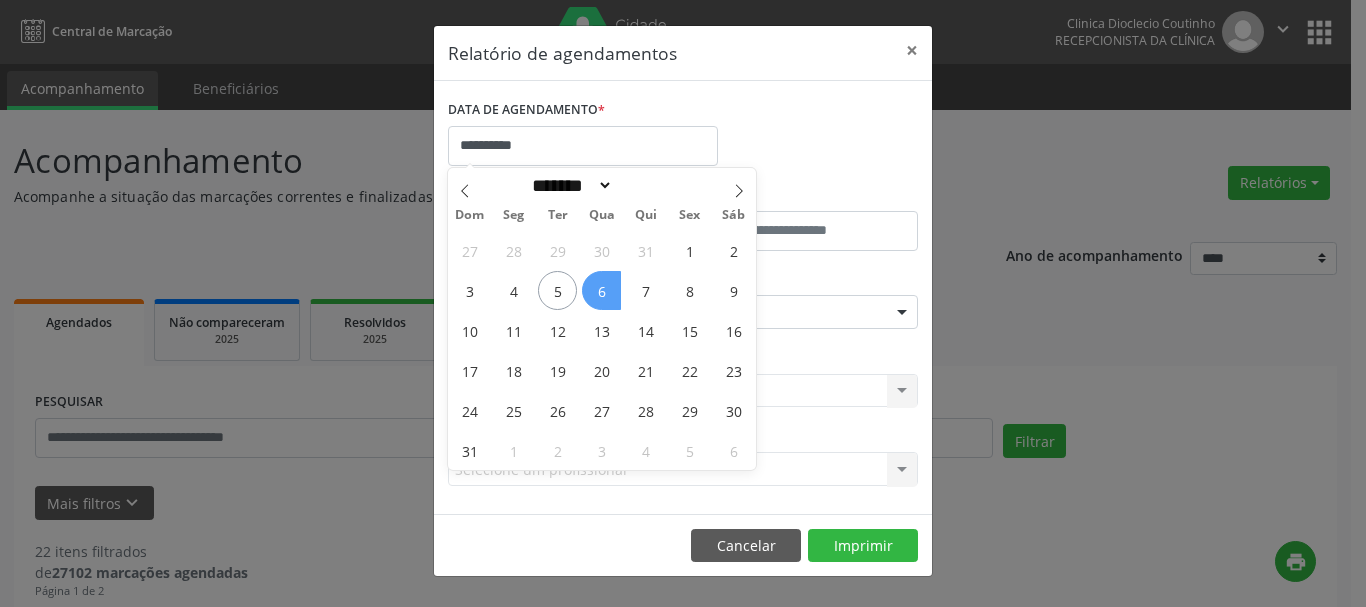 click on "6" at bounding box center [601, 290] 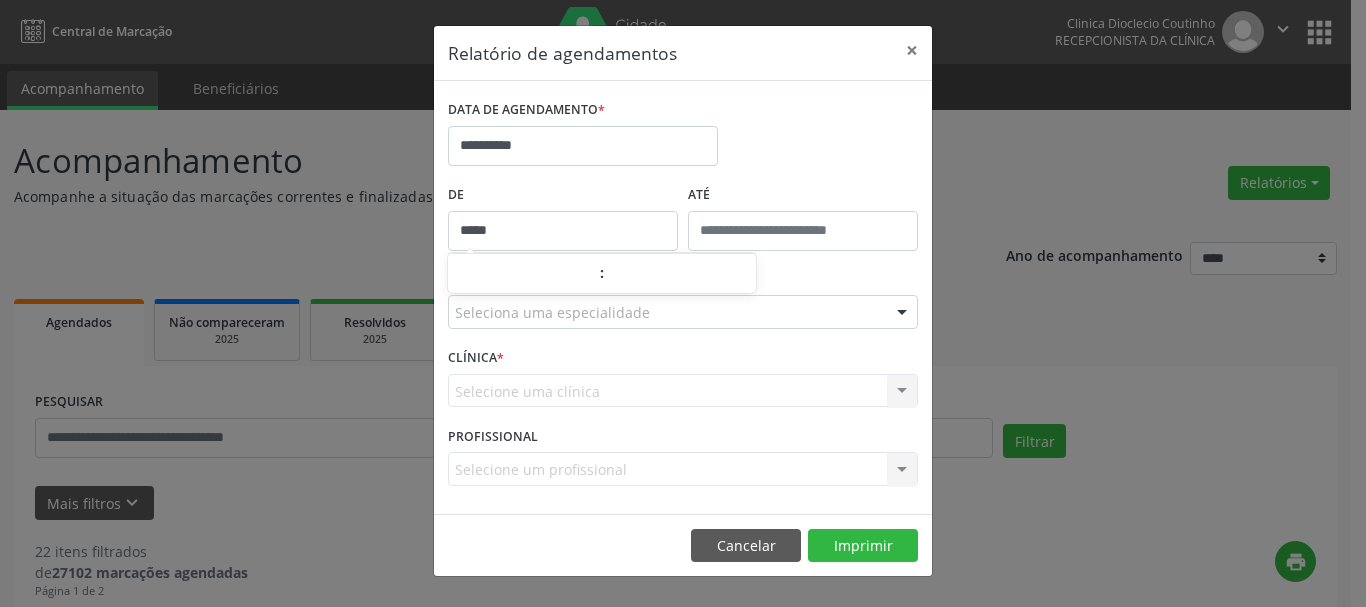click on "*****" at bounding box center (563, 231) 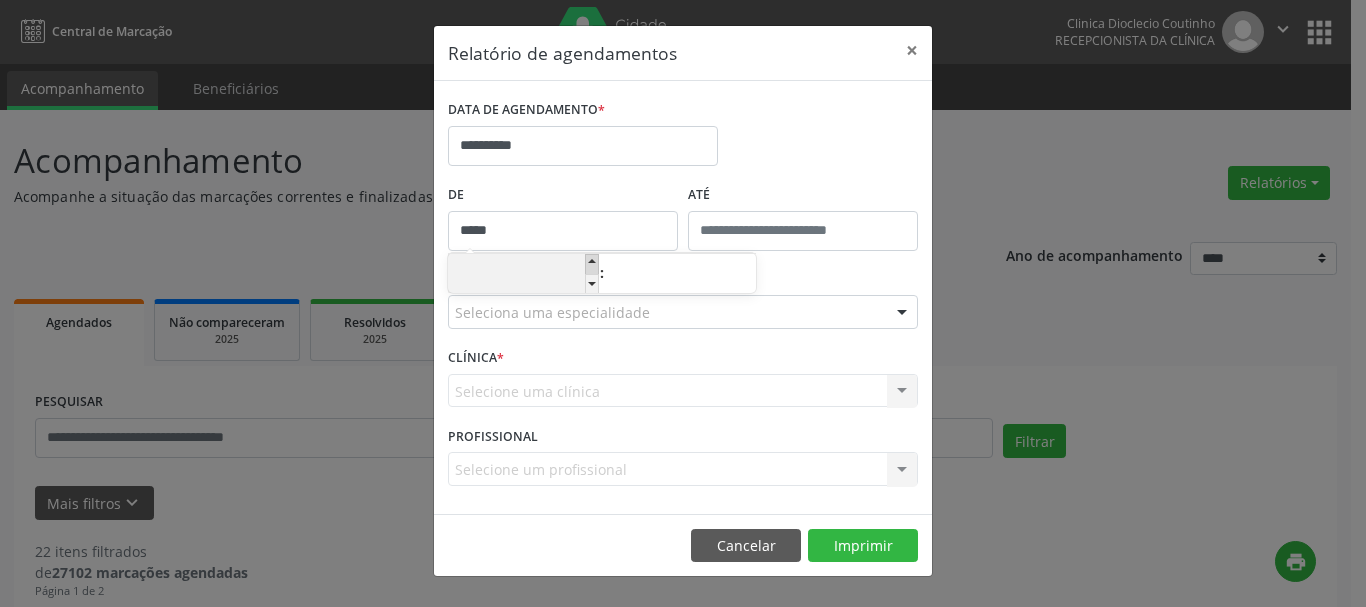click at bounding box center (592, 264) 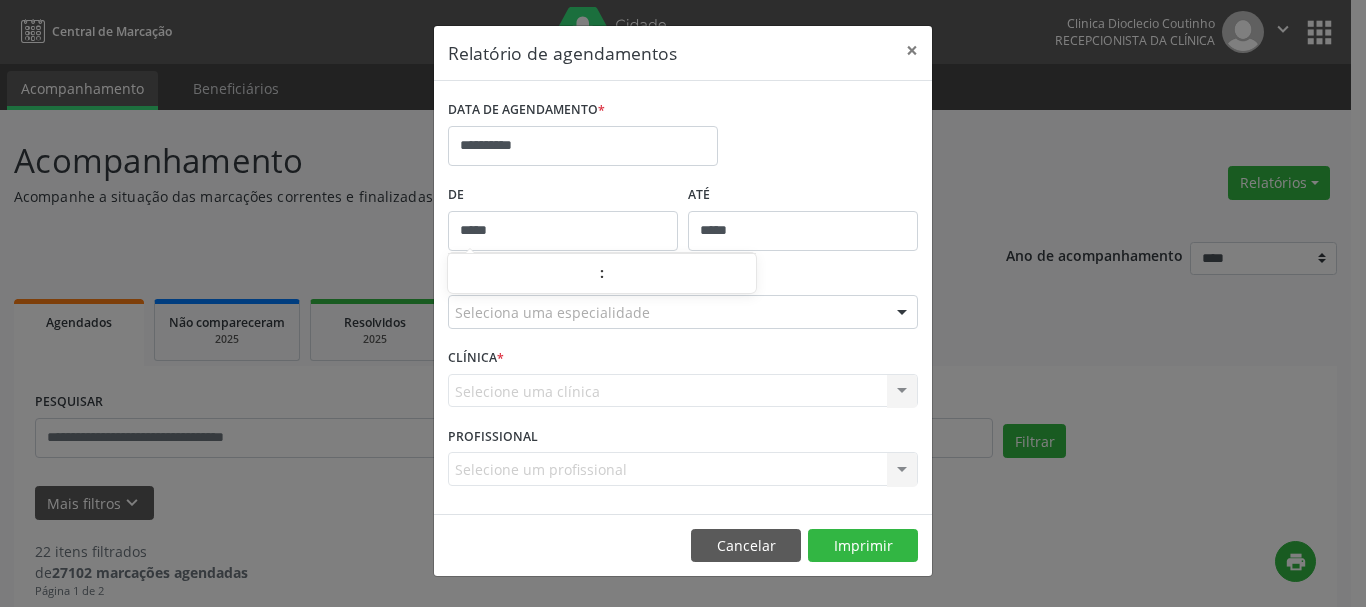 click on "*****" at bounding box center [803, 231] 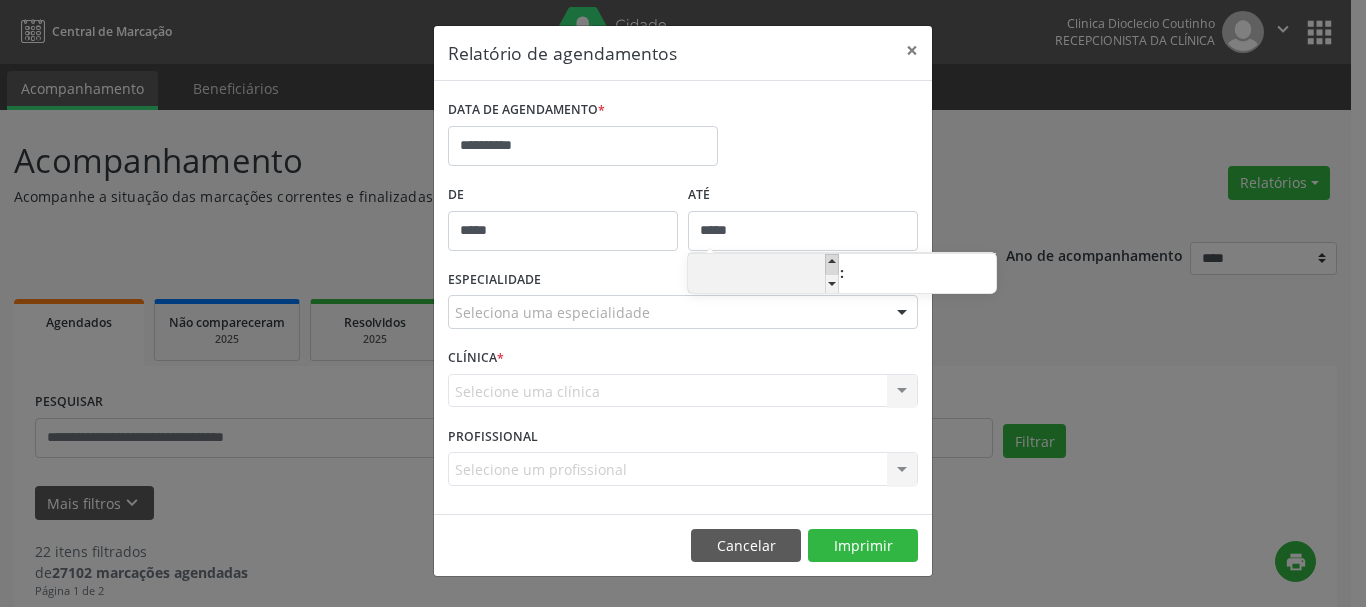 click at bounding box center [832, 264] 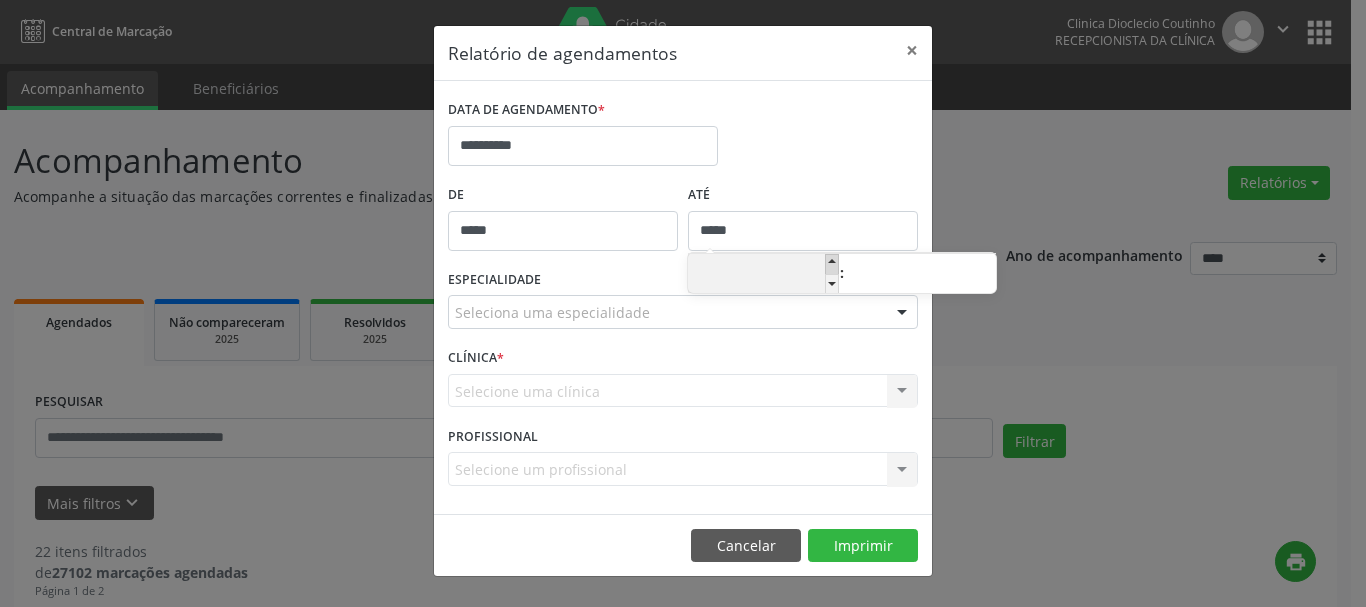 click at bounding box center [832, 264] 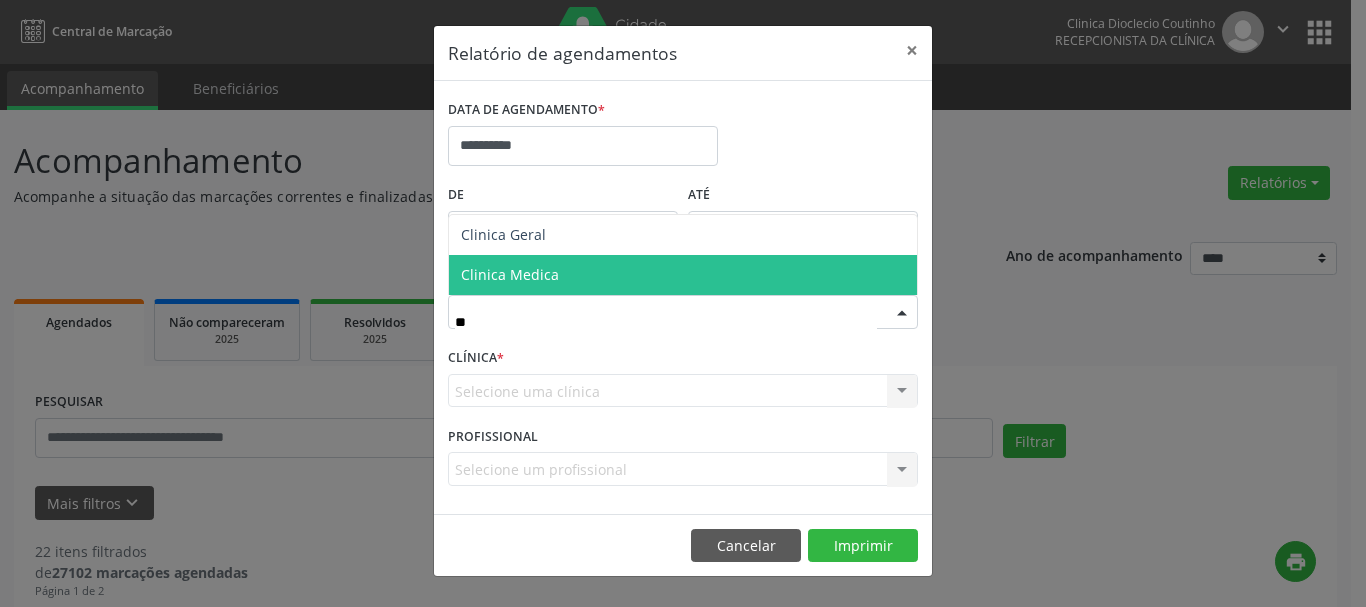 type on "***" 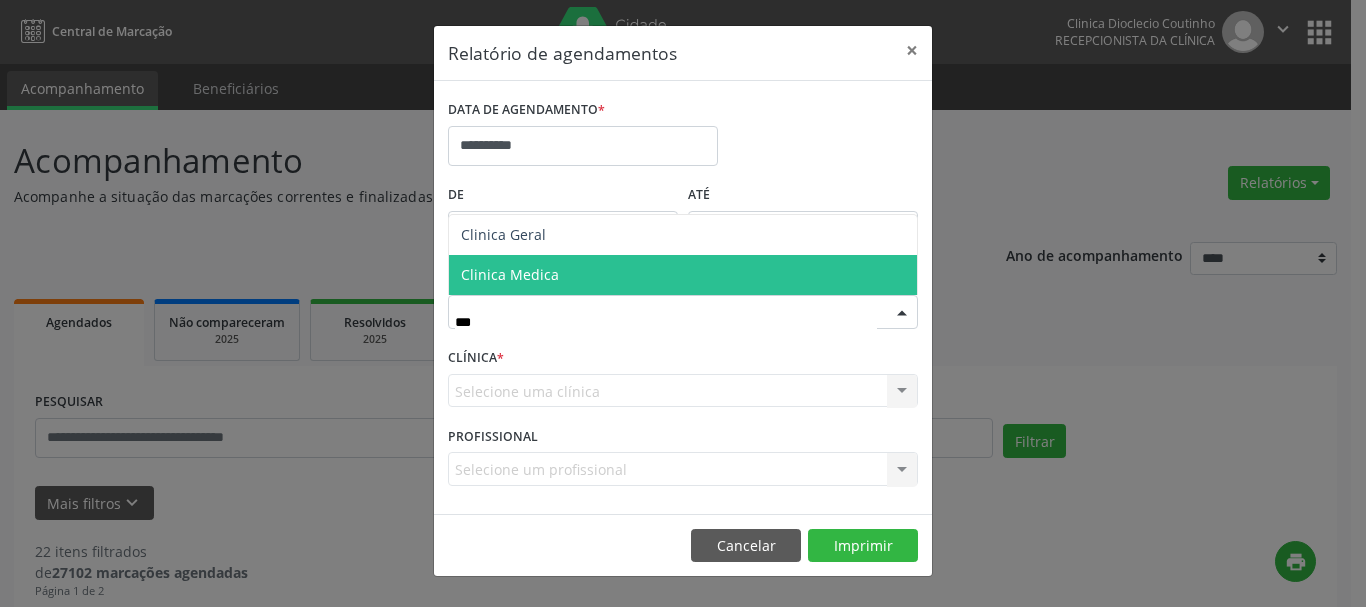 click on "Clinica Medica" at bounding box center [683, 275] 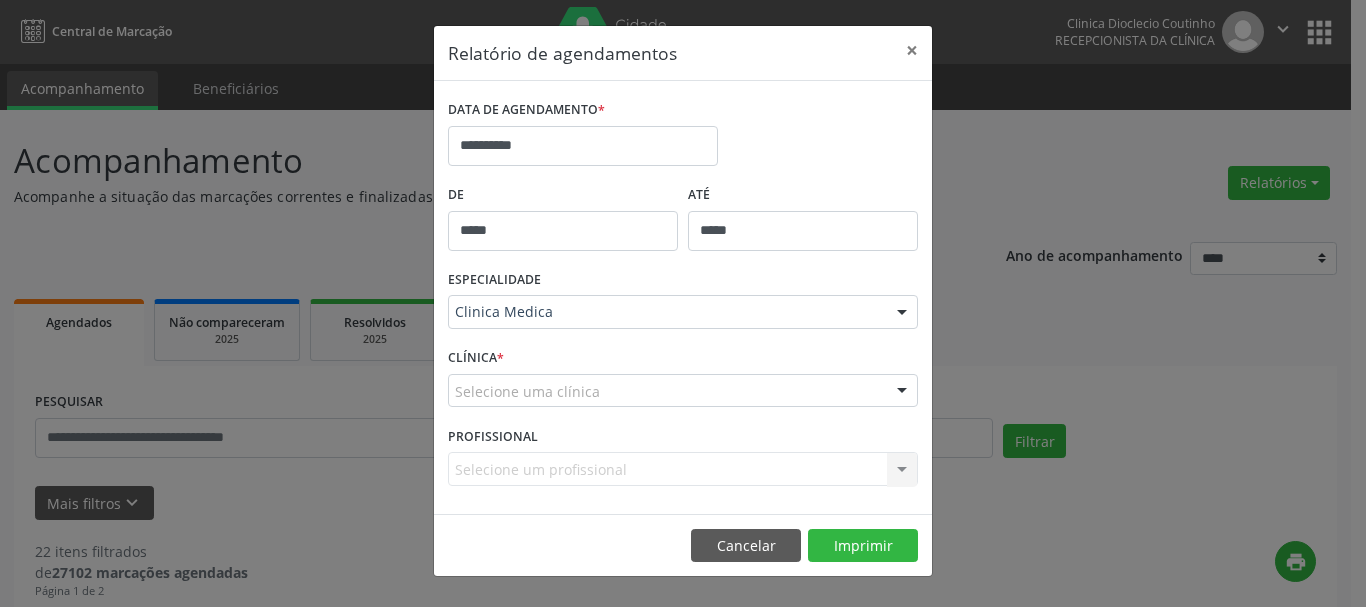 click at bounding box center [902, 392] 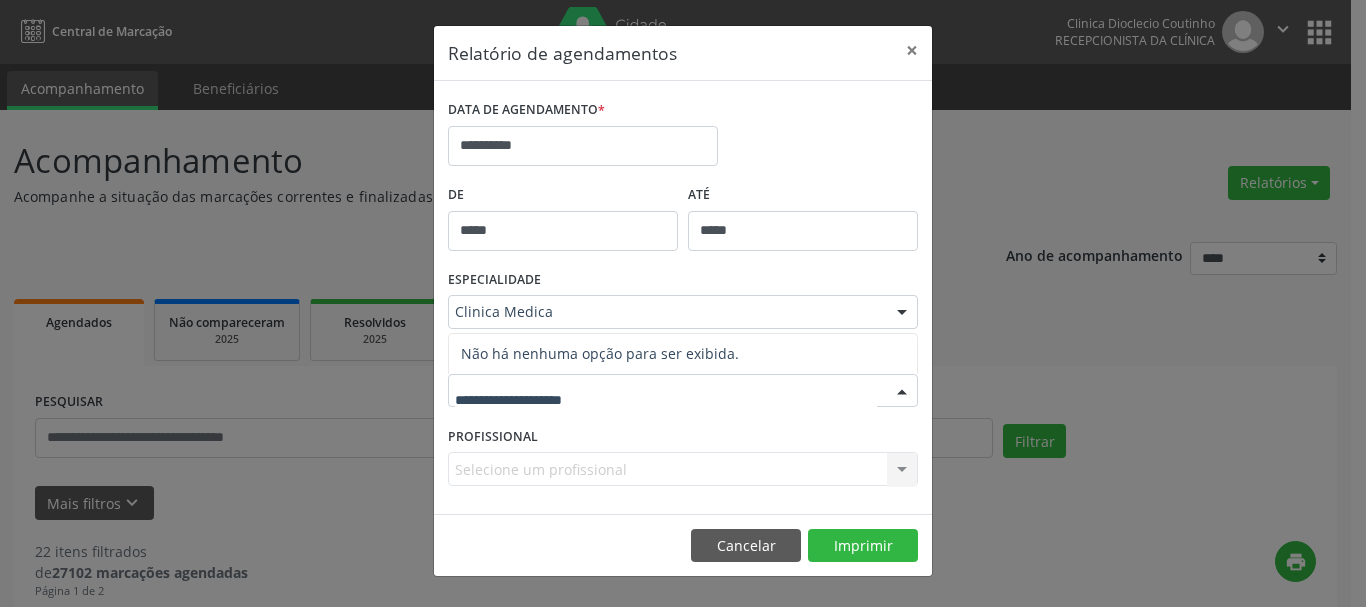 click on "Não há nenhuma opção para ser exibida." at bounding box center [683, 354] 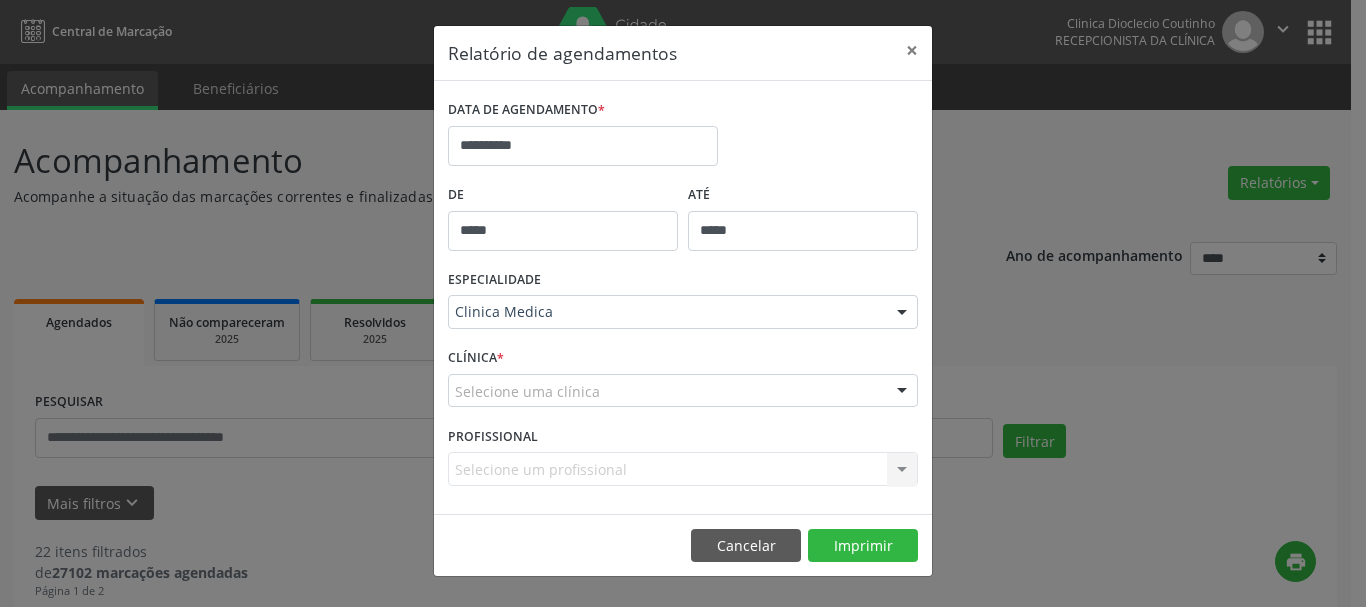 click on "Selecione um profissional
Nenhum resultado encontrado para: "   "
Não há nenhuma opção para ser exibida." at bounding box center (683, 469) 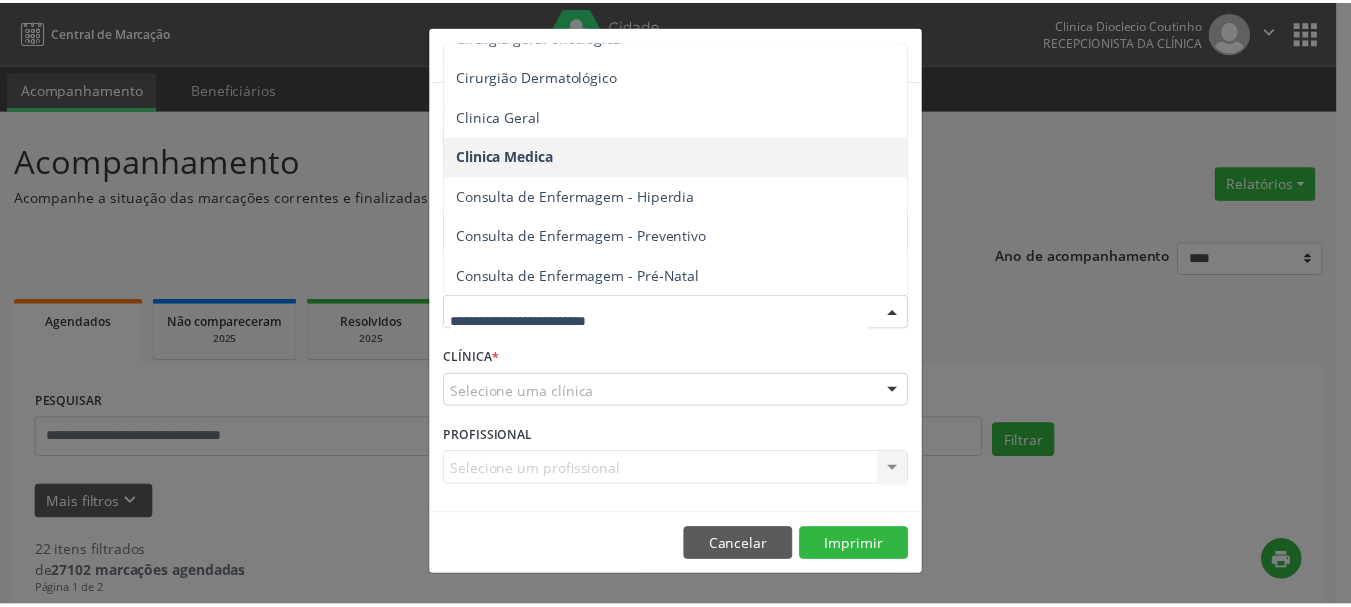 scroll, scrollTop: 700, scrollLeft: 0, axis: vertical 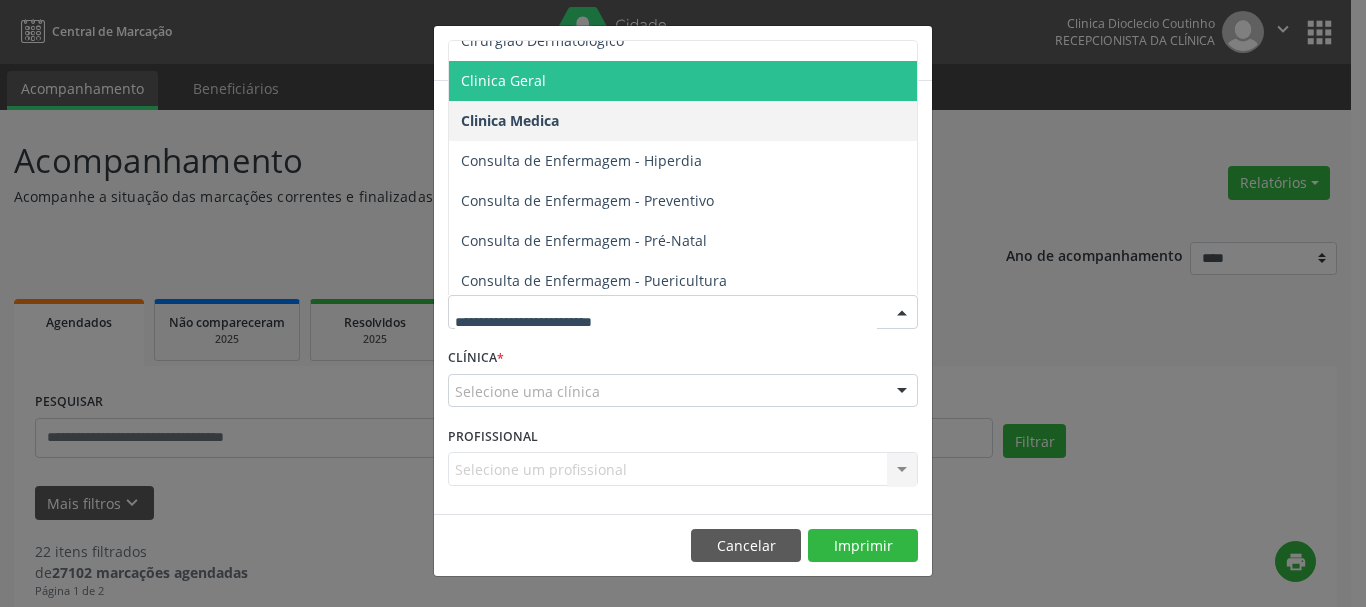 click on "Clinica Geral" at bounding box center (684, 81) 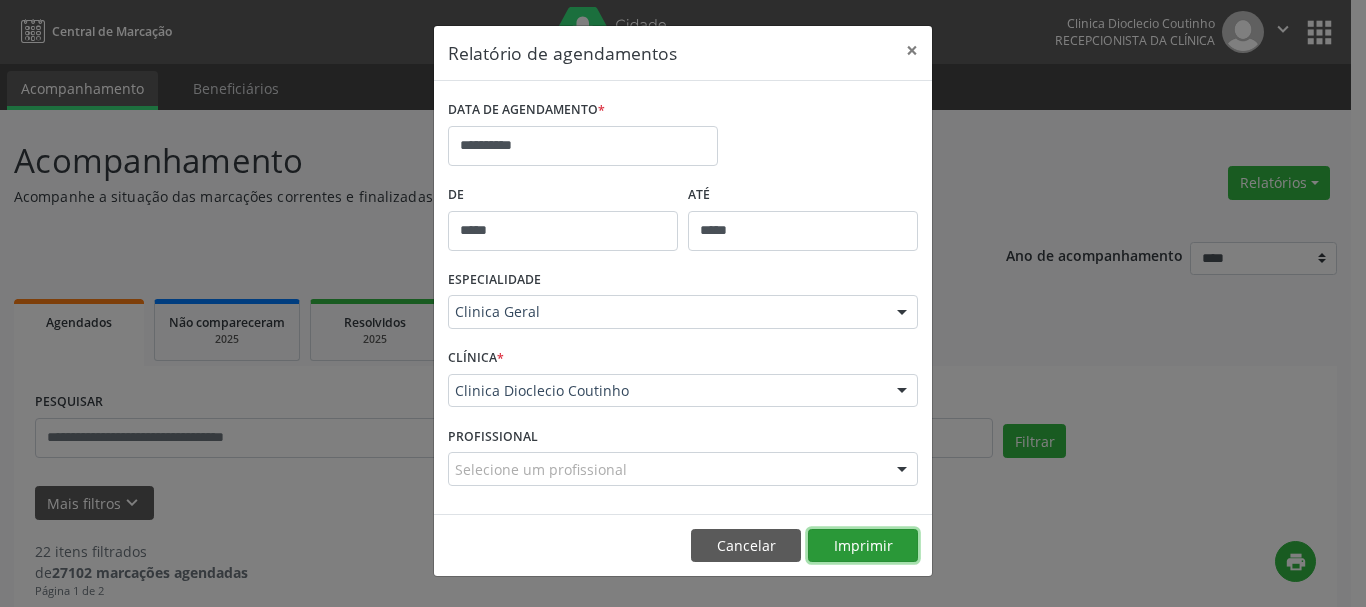 click on "Imprimir" at bounding box center [863, 546] 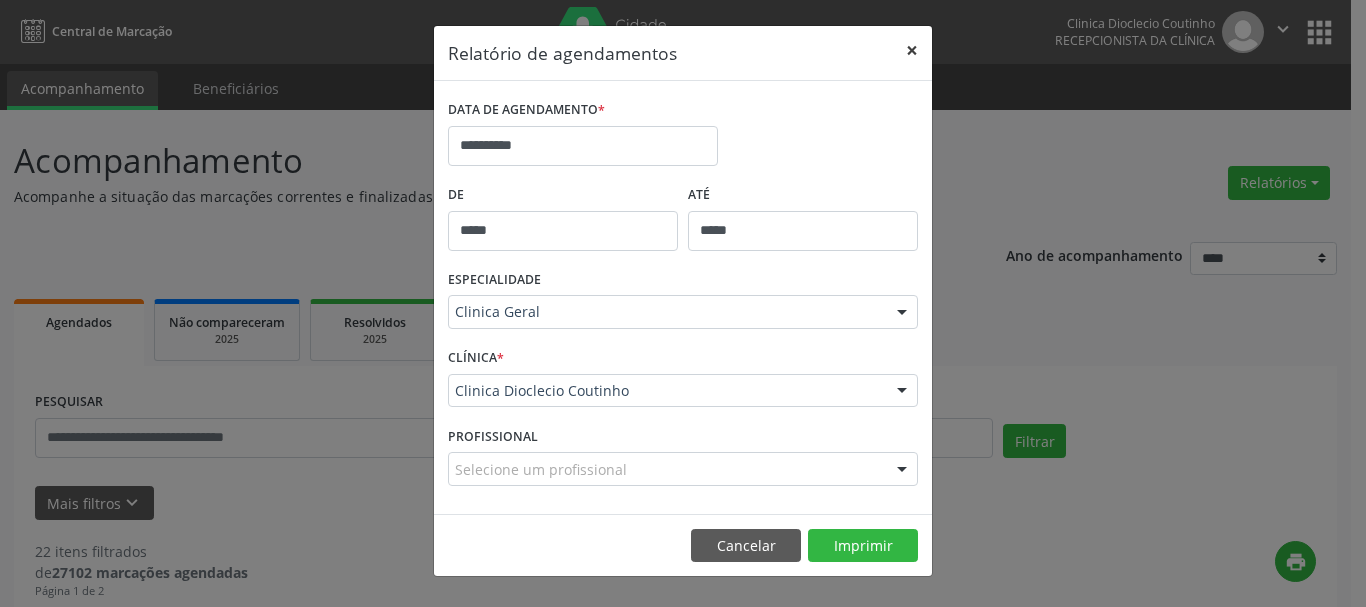click on "×" at bounding box center [912, 50] 